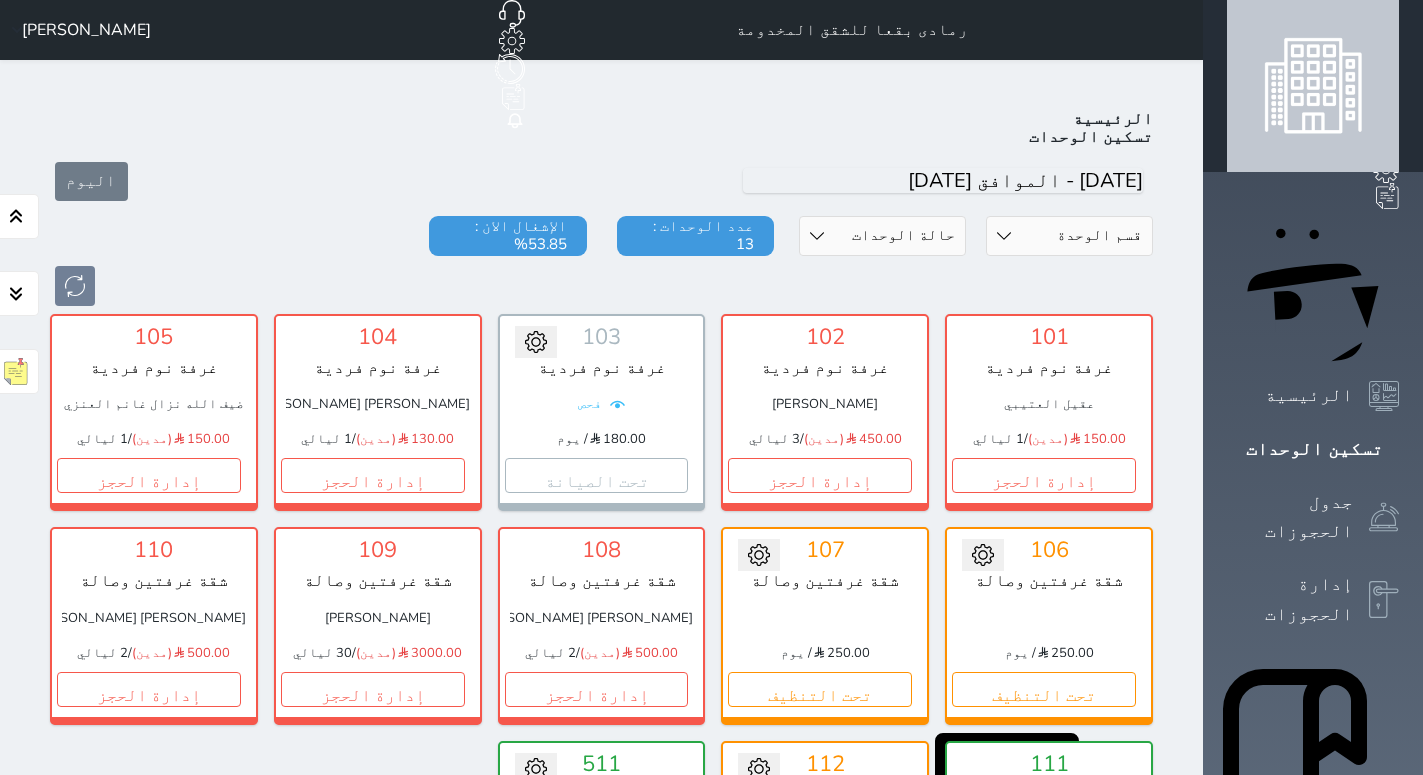 click on "حجز" at bounding box center [597, 902] 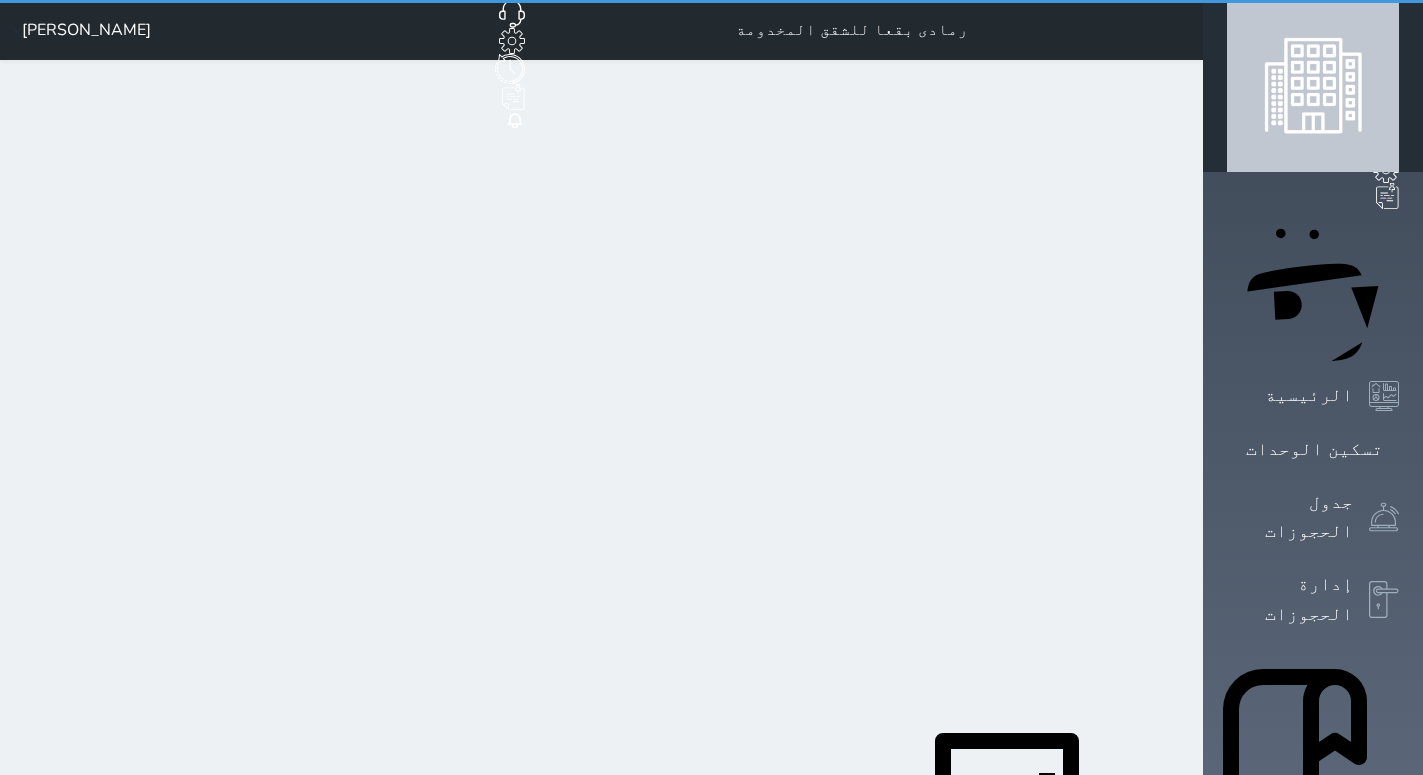 scroll, scrollTop: 0, scrollLeft: 0, axis: both 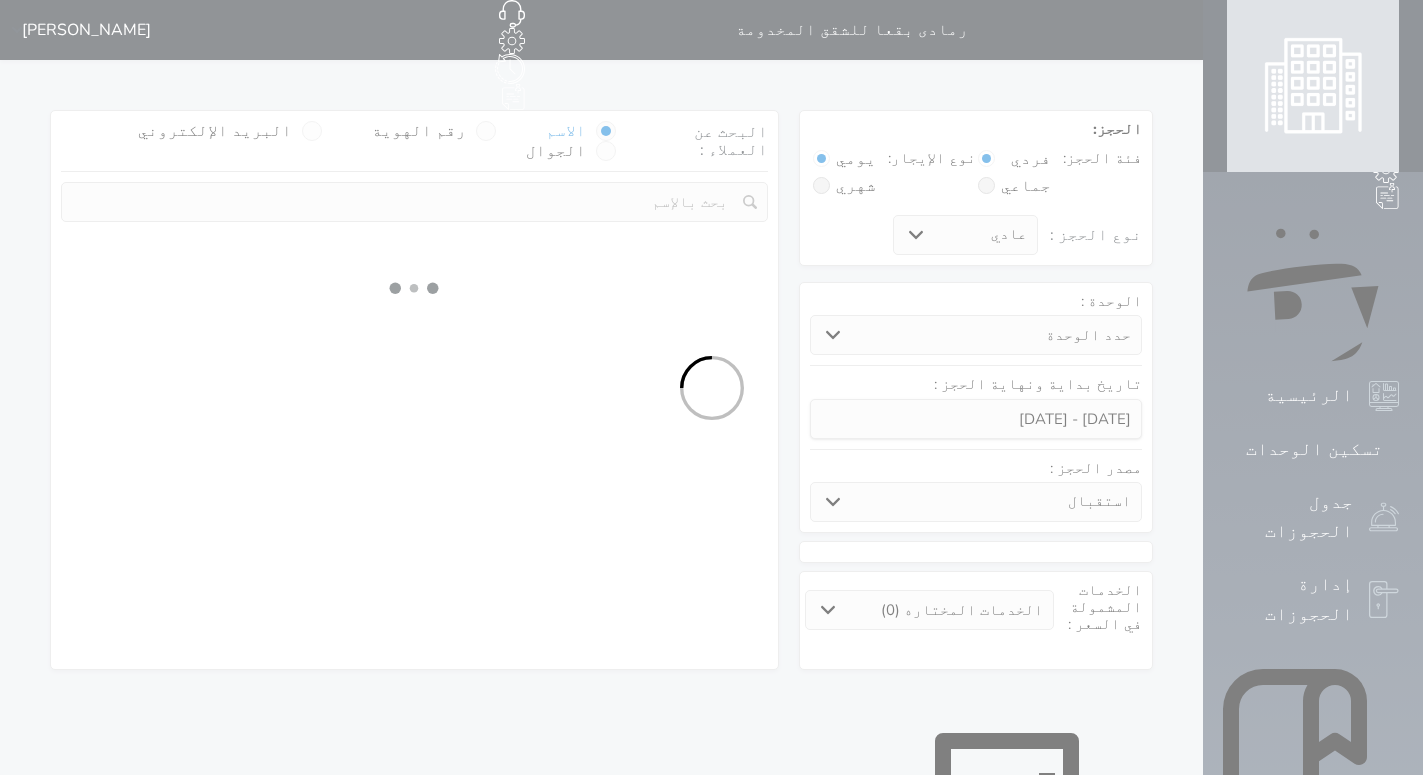 select 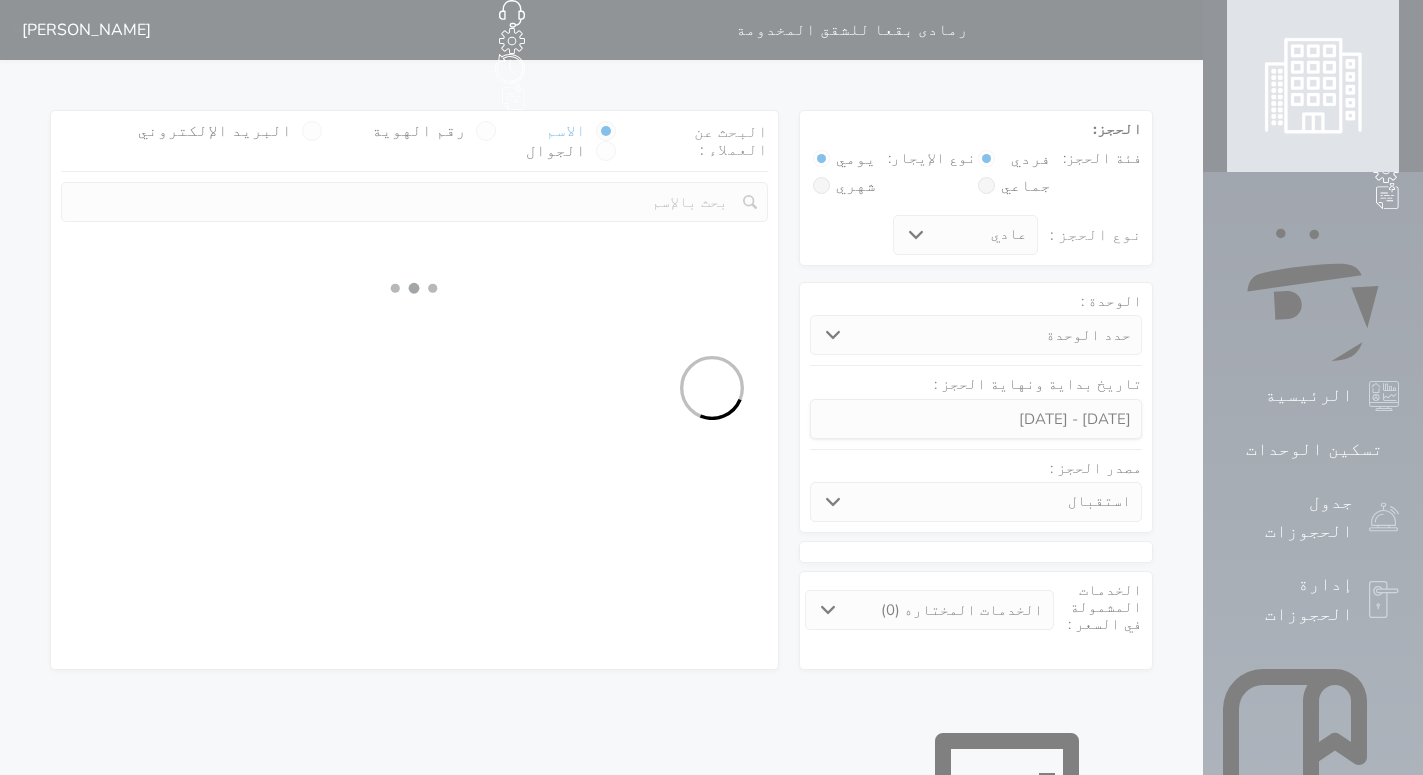 select on "6209" 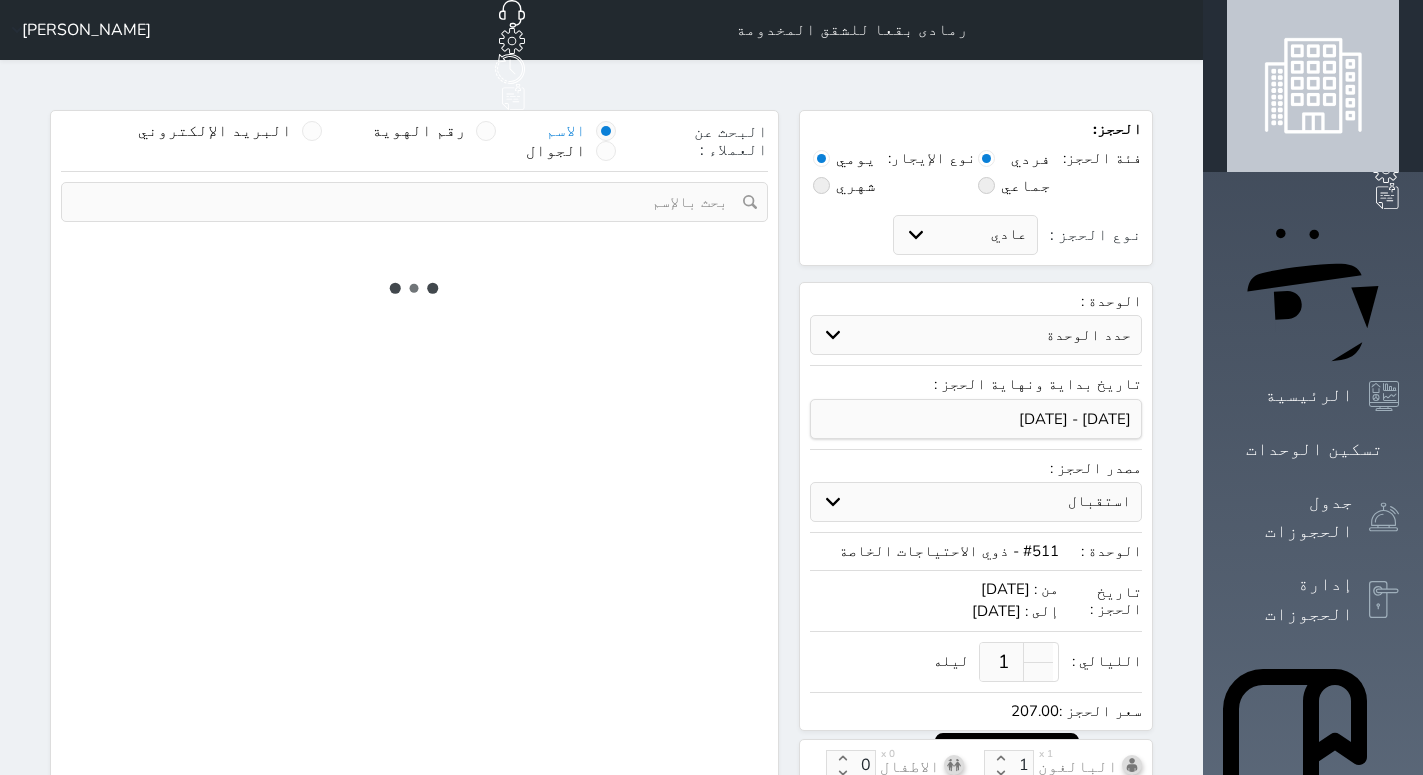select on "81568" 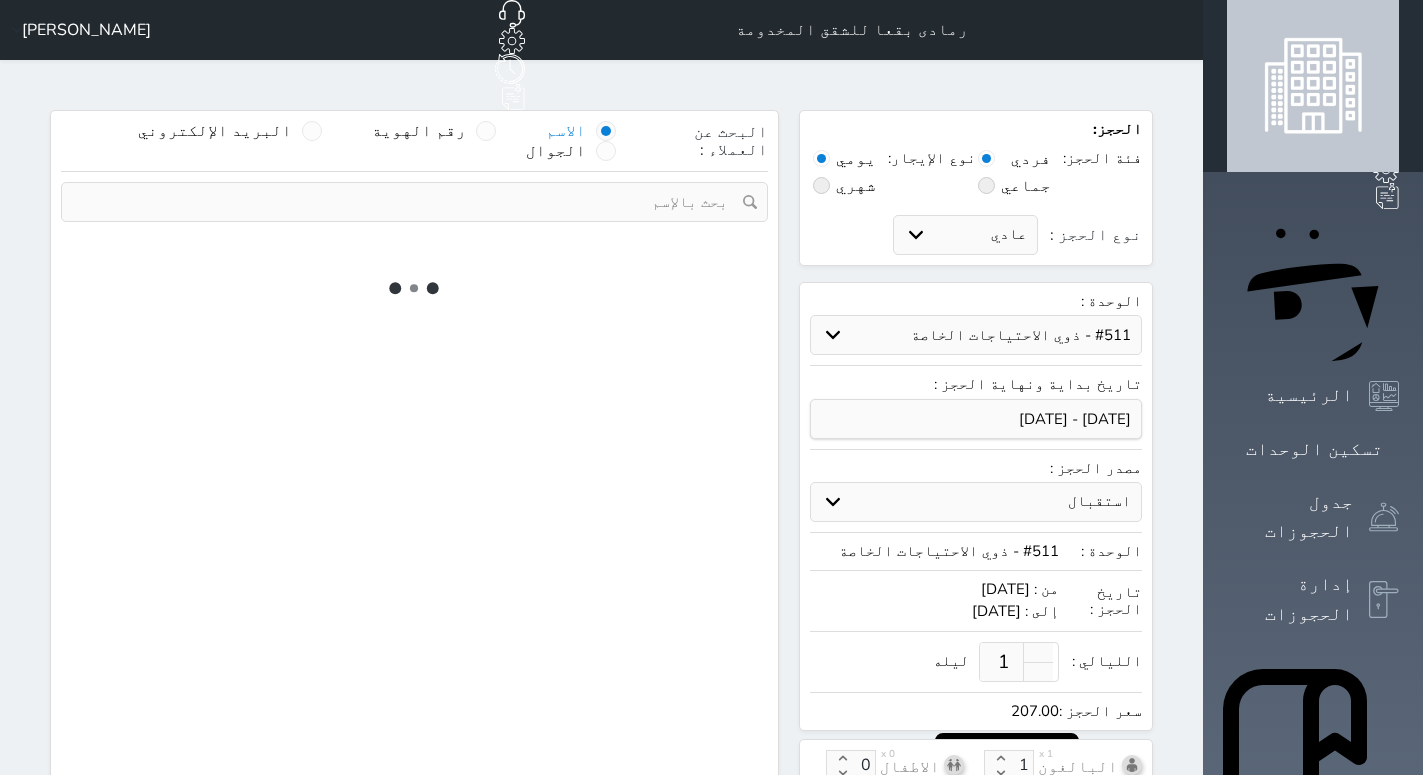 select on "1" 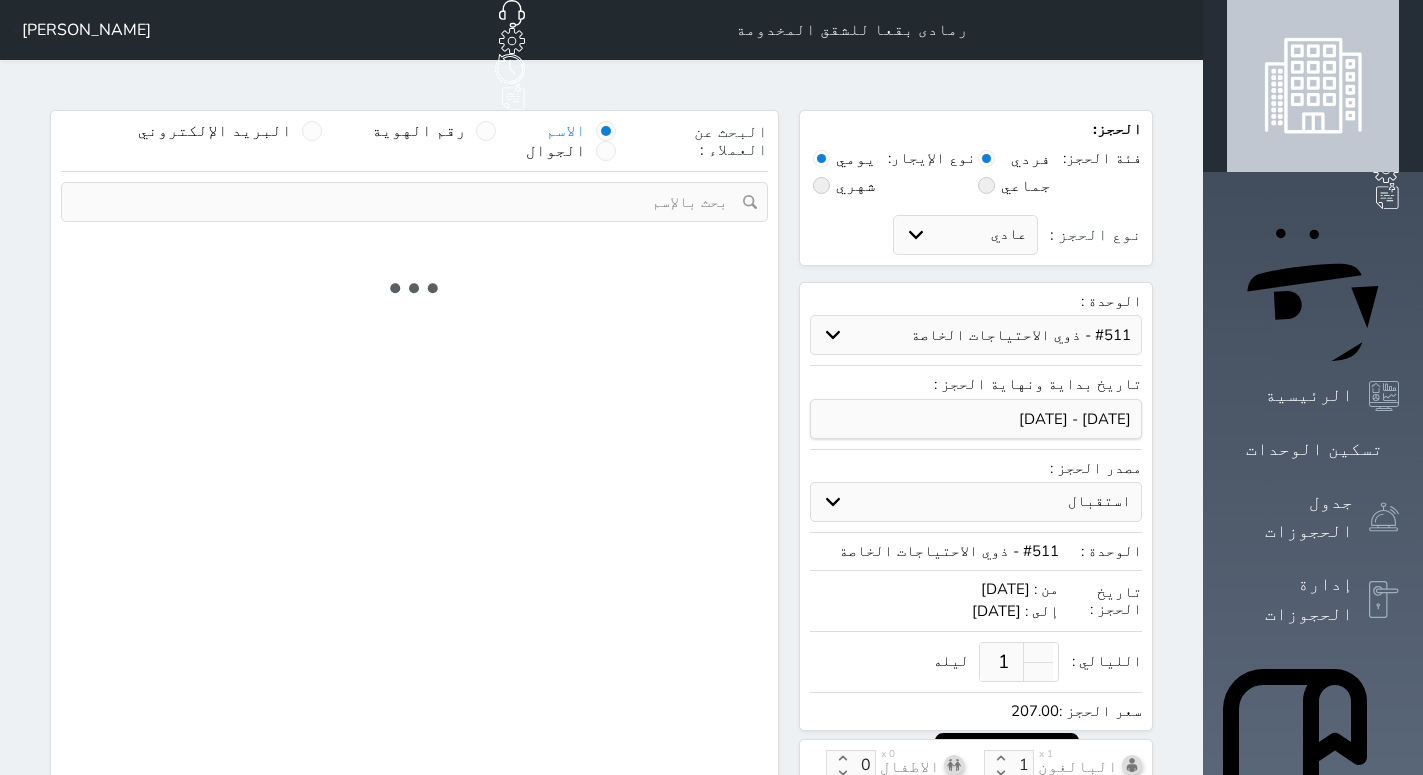 select on "113" 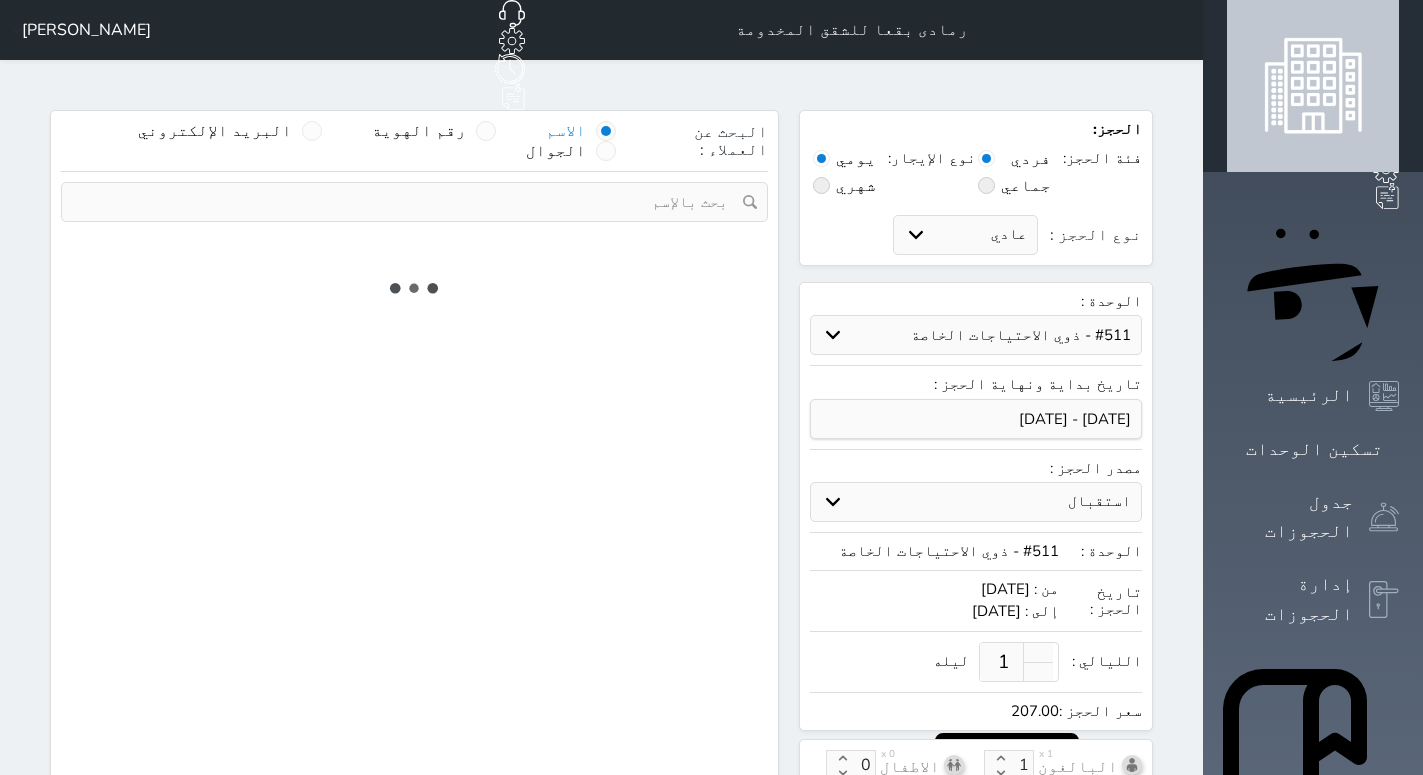 select on "1" 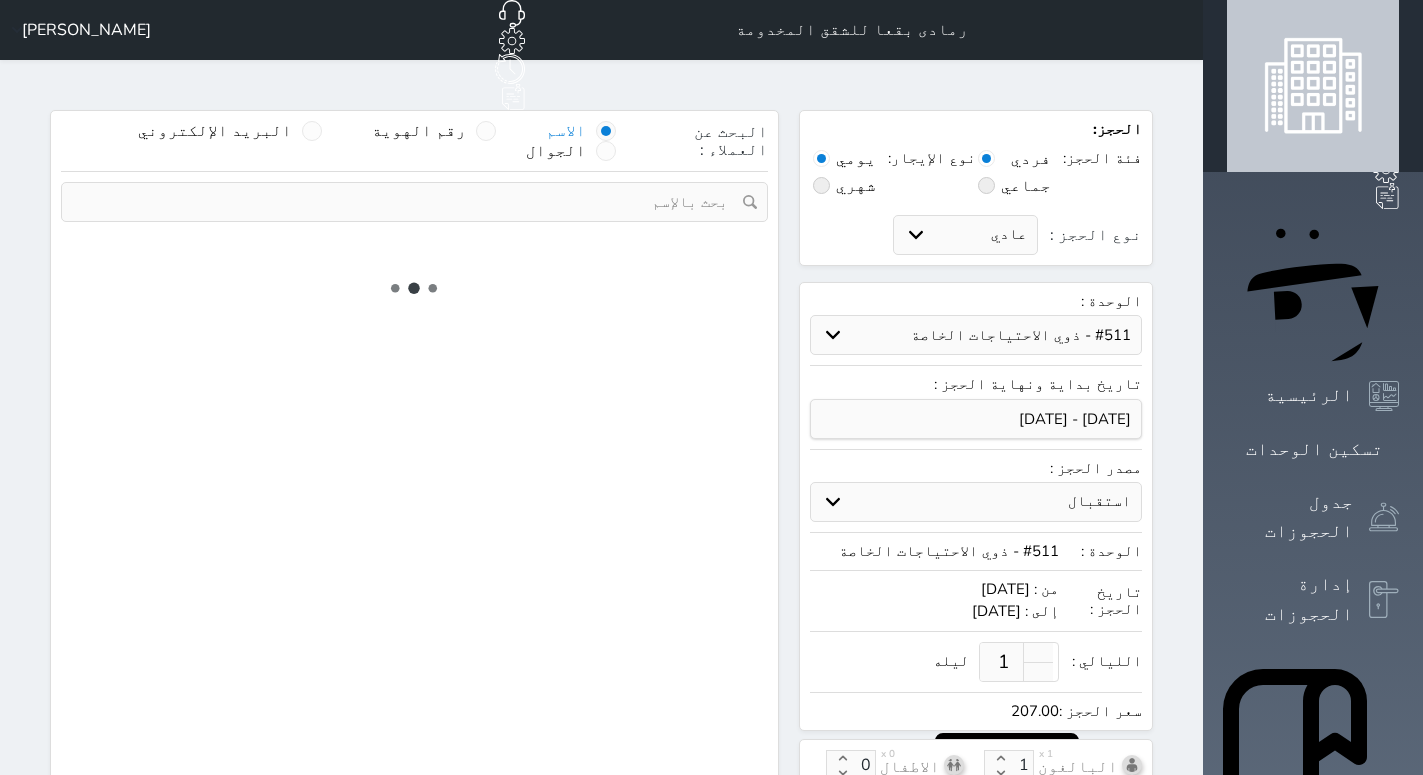 select 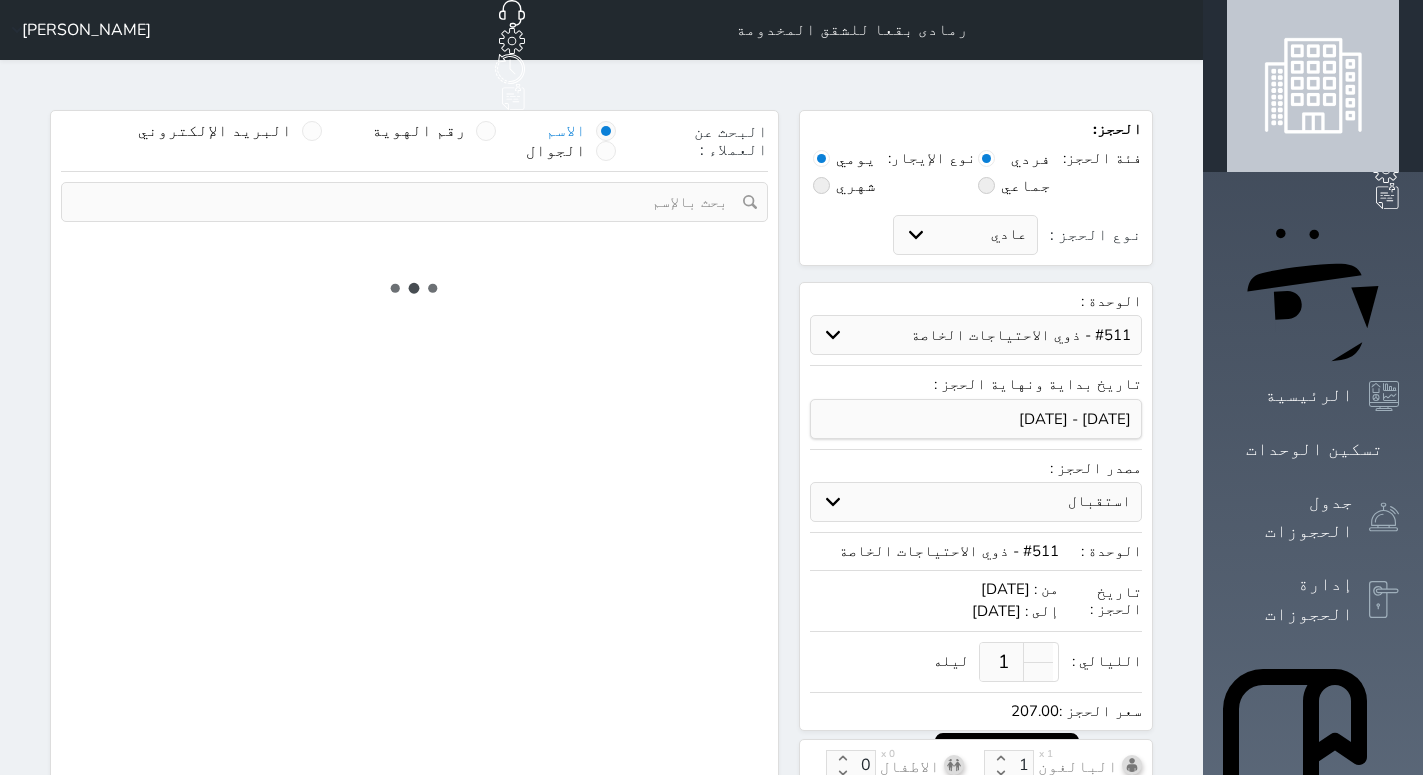 select on "7" 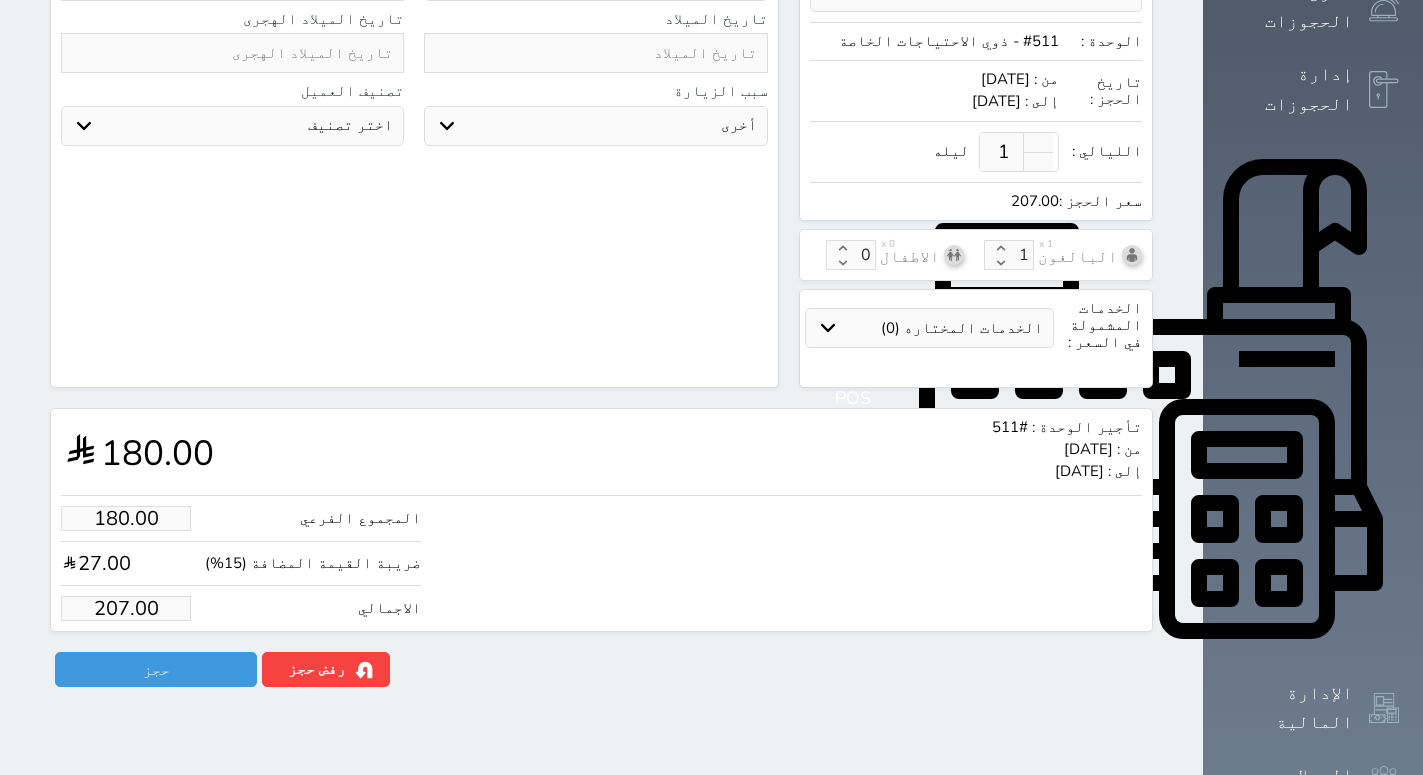 scroll, scrollTop: 0, scrollLeft: 0, axis: both 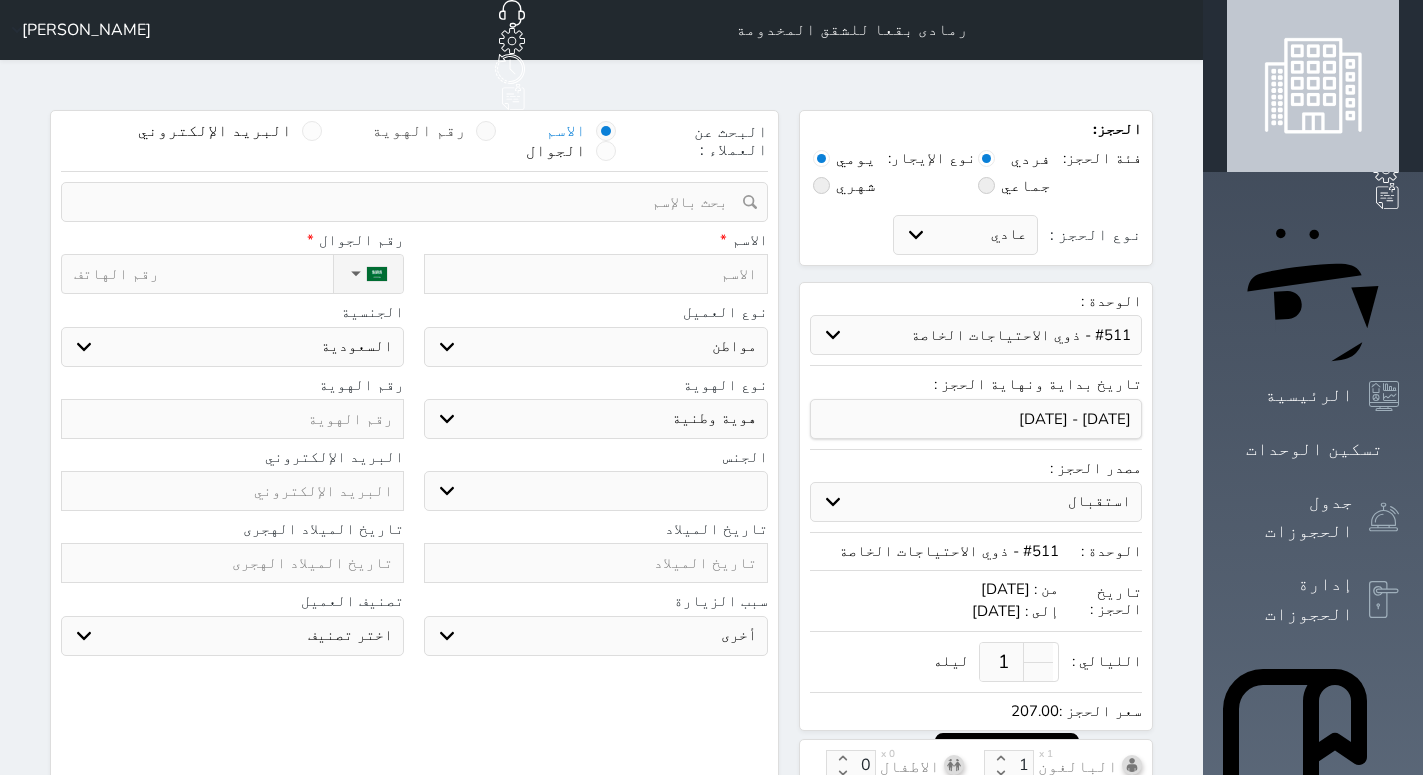 click on "رقم الهوية" at bounding box center (419, 131) 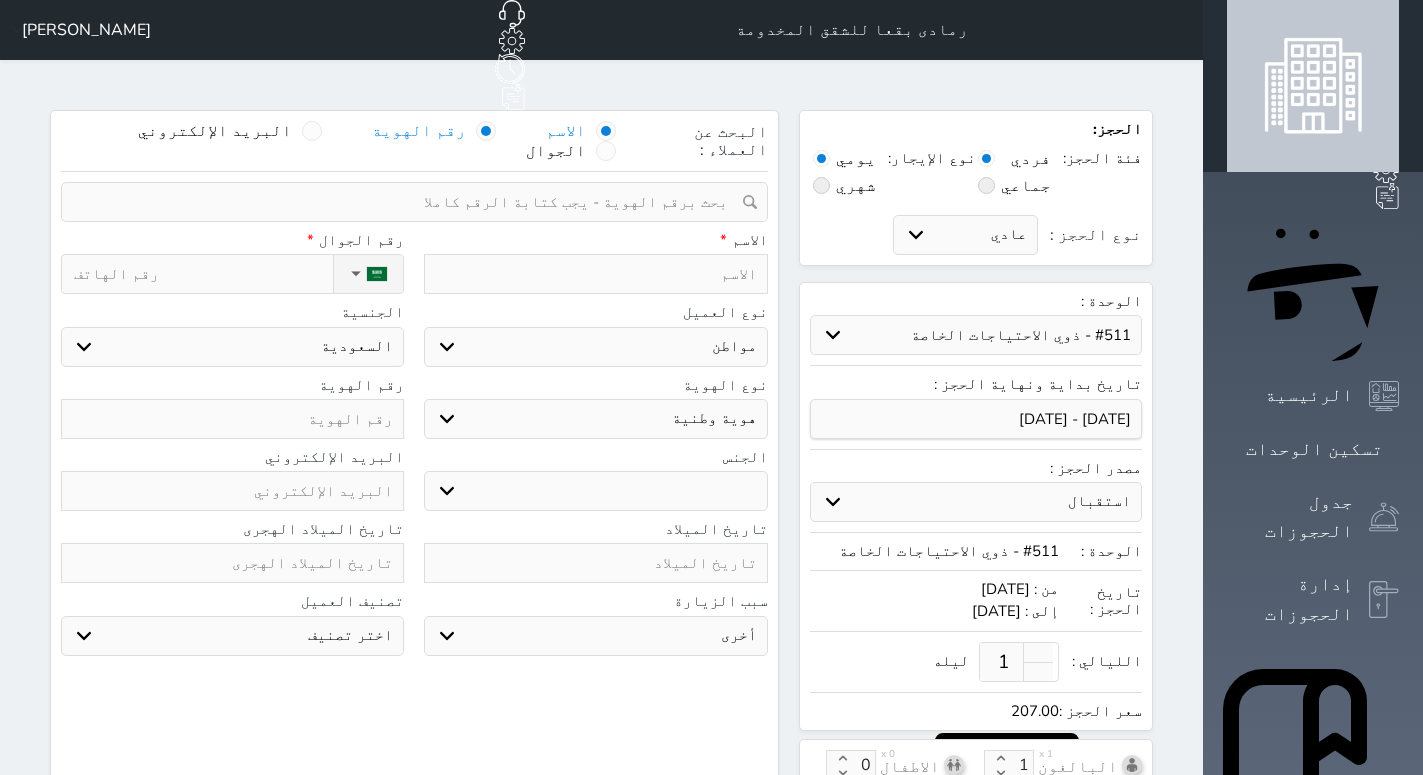 select 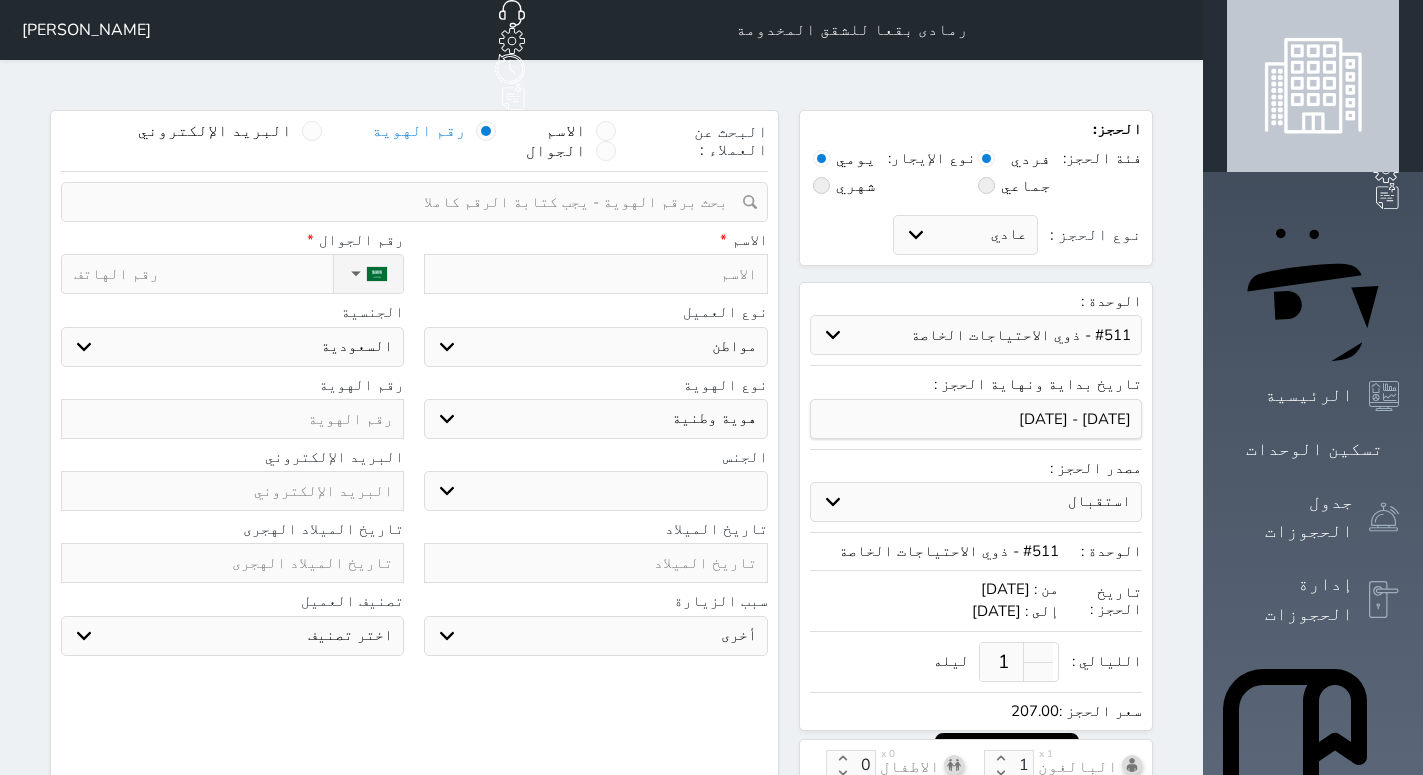 click at bounding box center [407, 202] 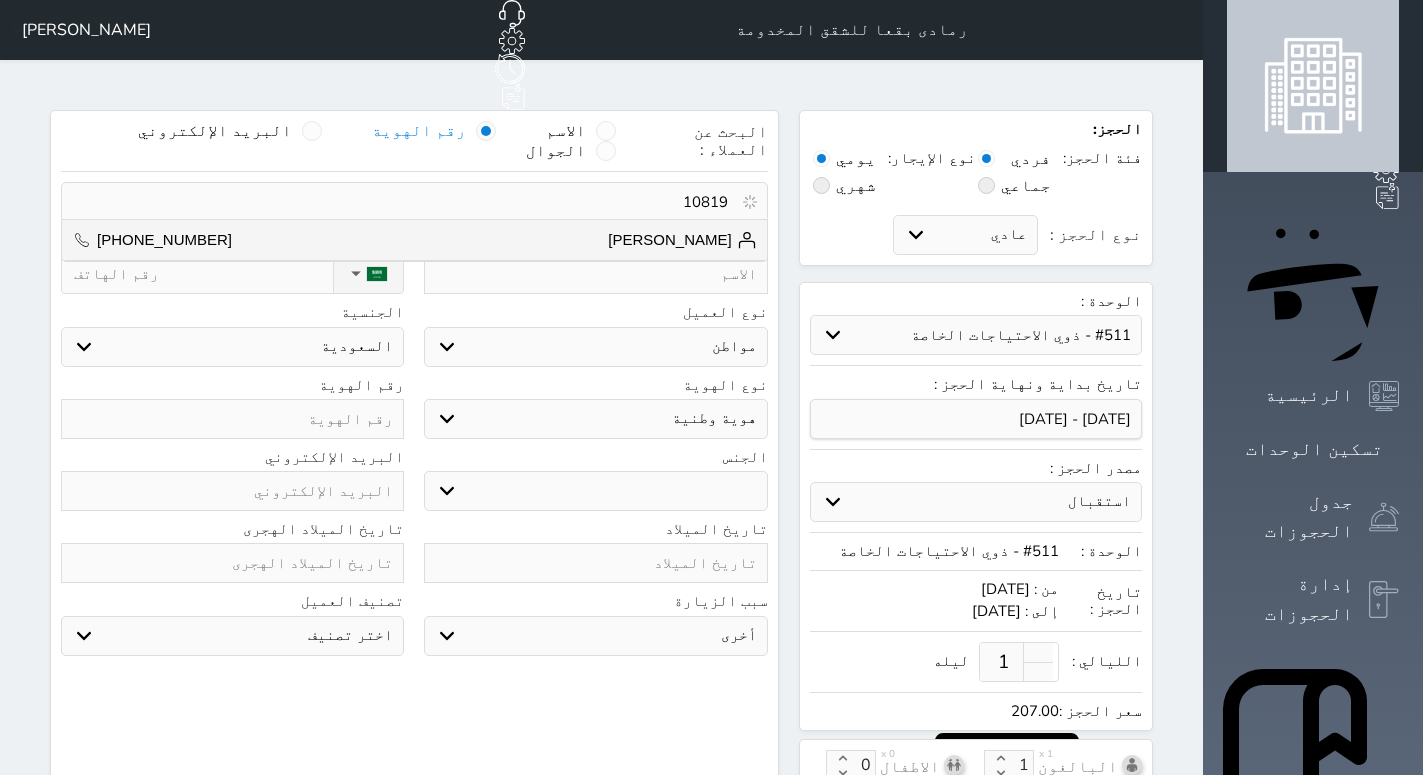 type on "108197" 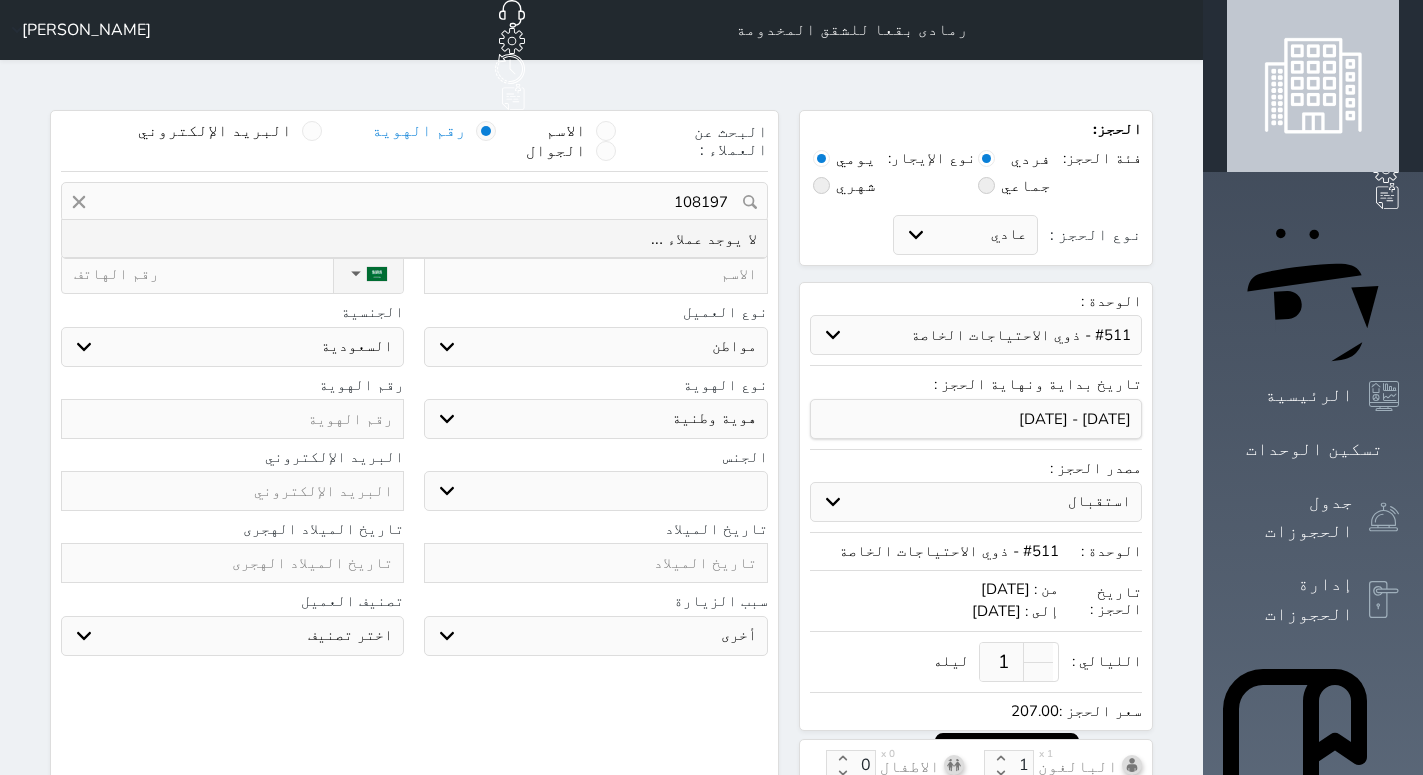 select 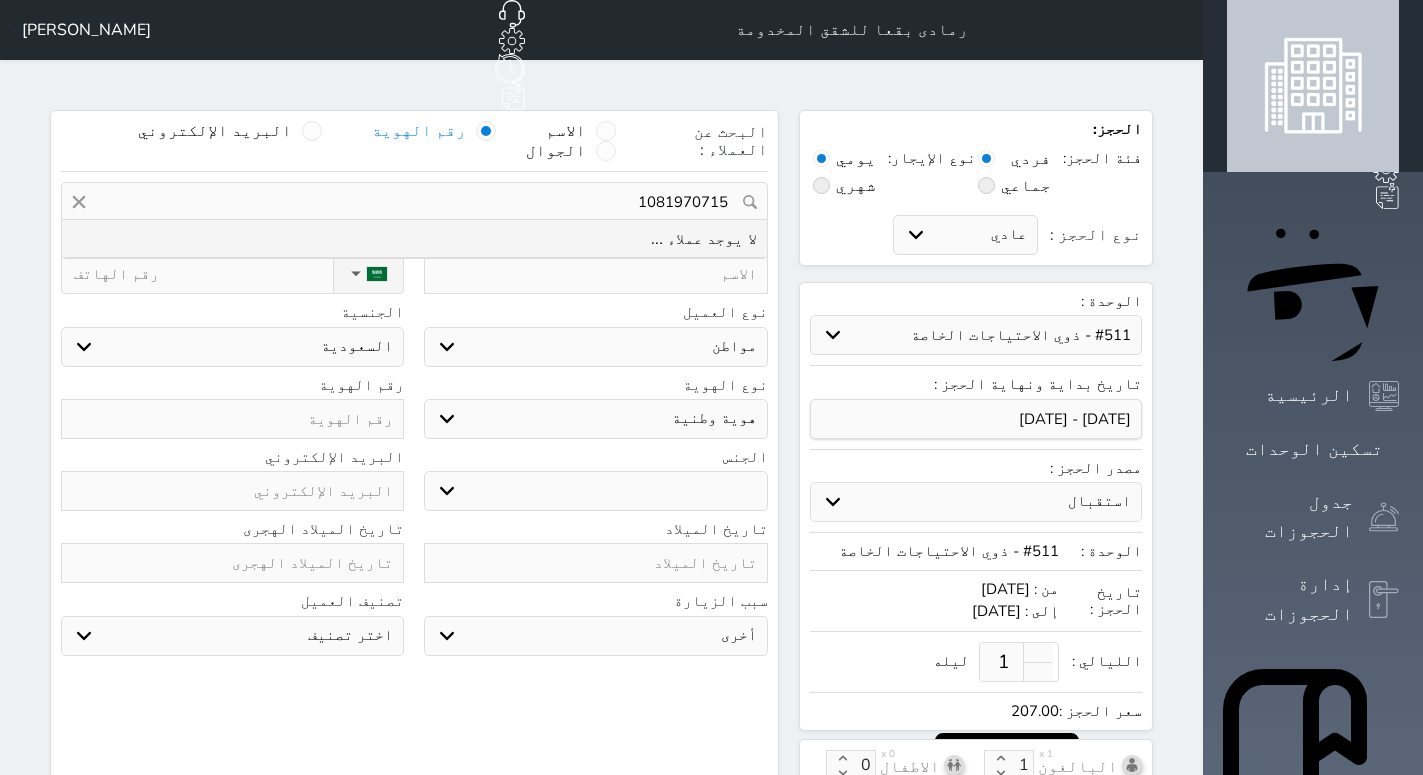 type on "1081970715" 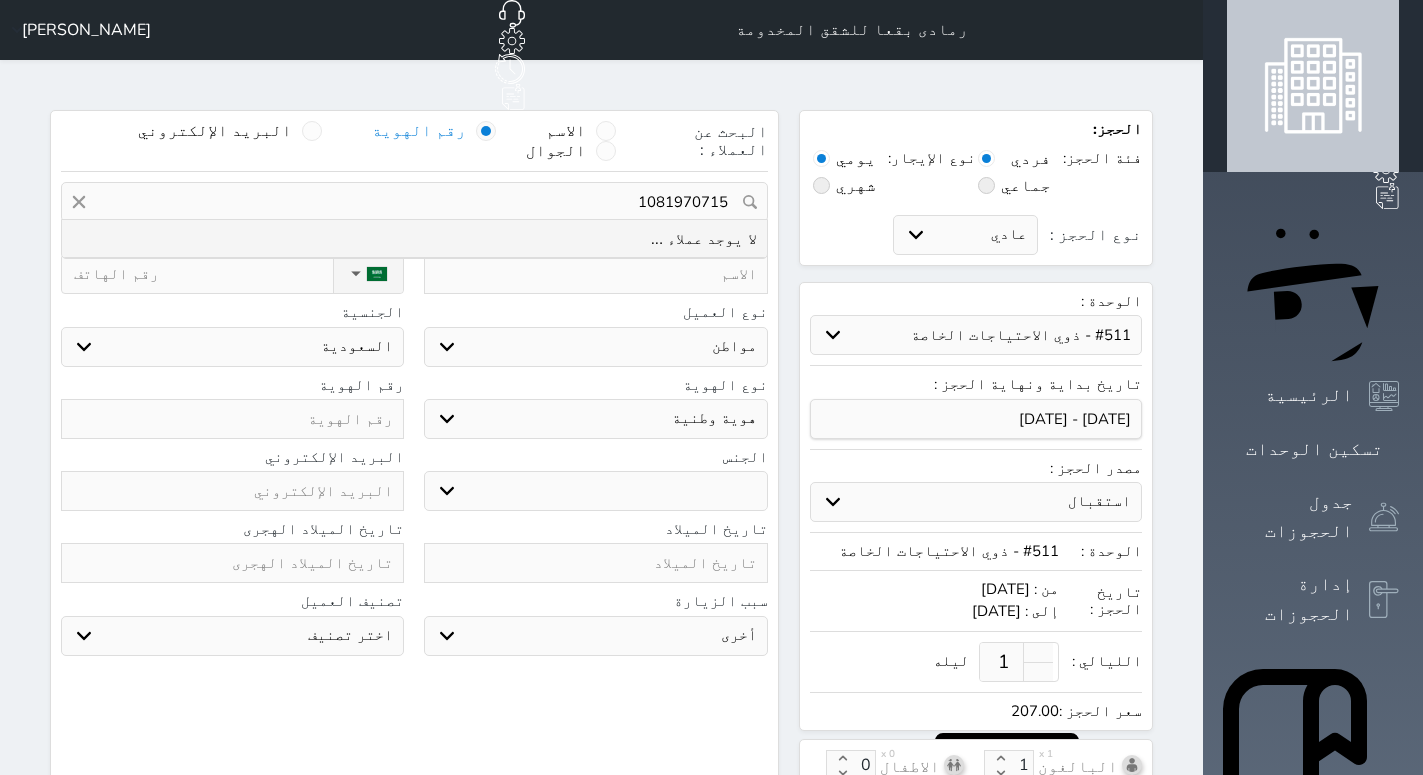drag, startPoint x: 705, startPoint y: 147, endPoint x: 820, endPoint y: 163, distance: 116.10771 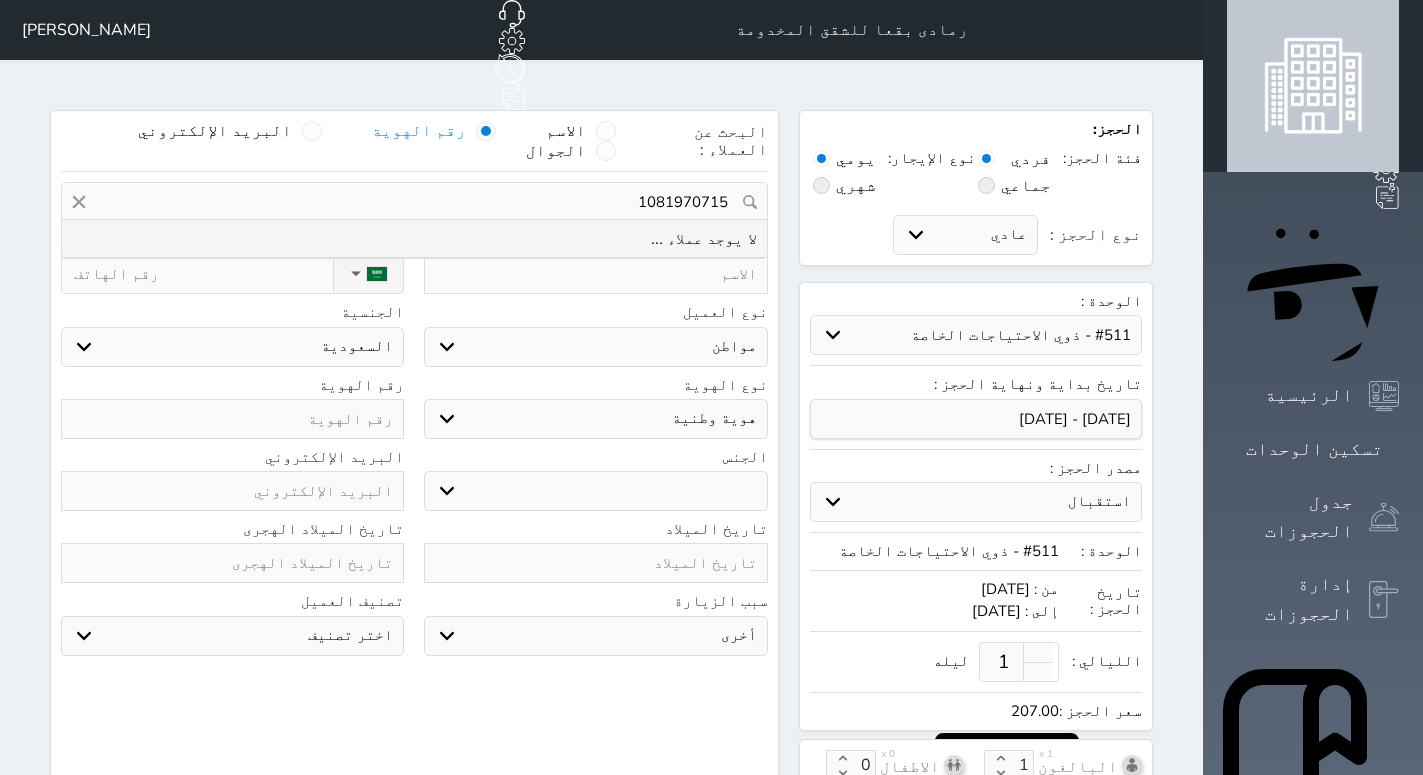 click on "1081970715" at bounding box center [414, 202] 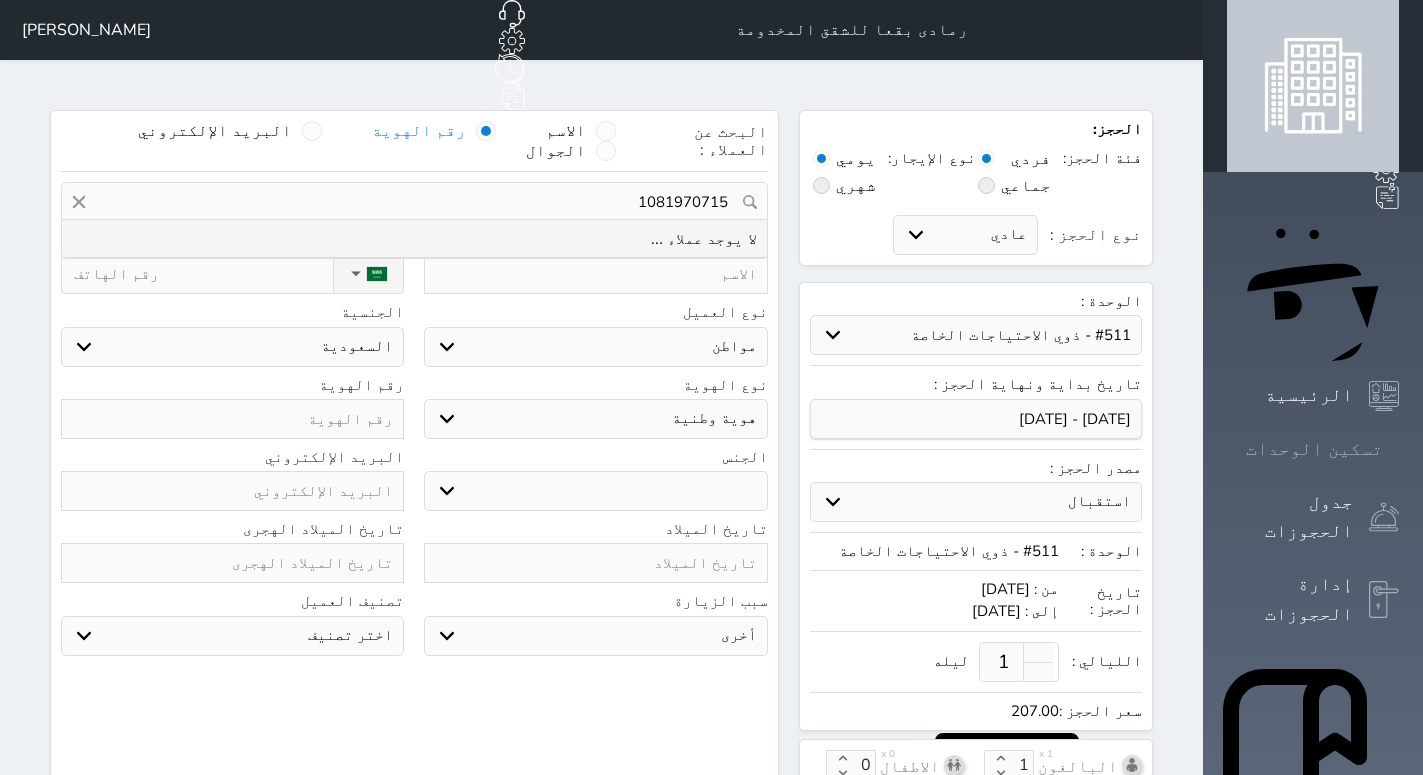 click on "تسكين الوحدات" at bounding box center (1314, 449) 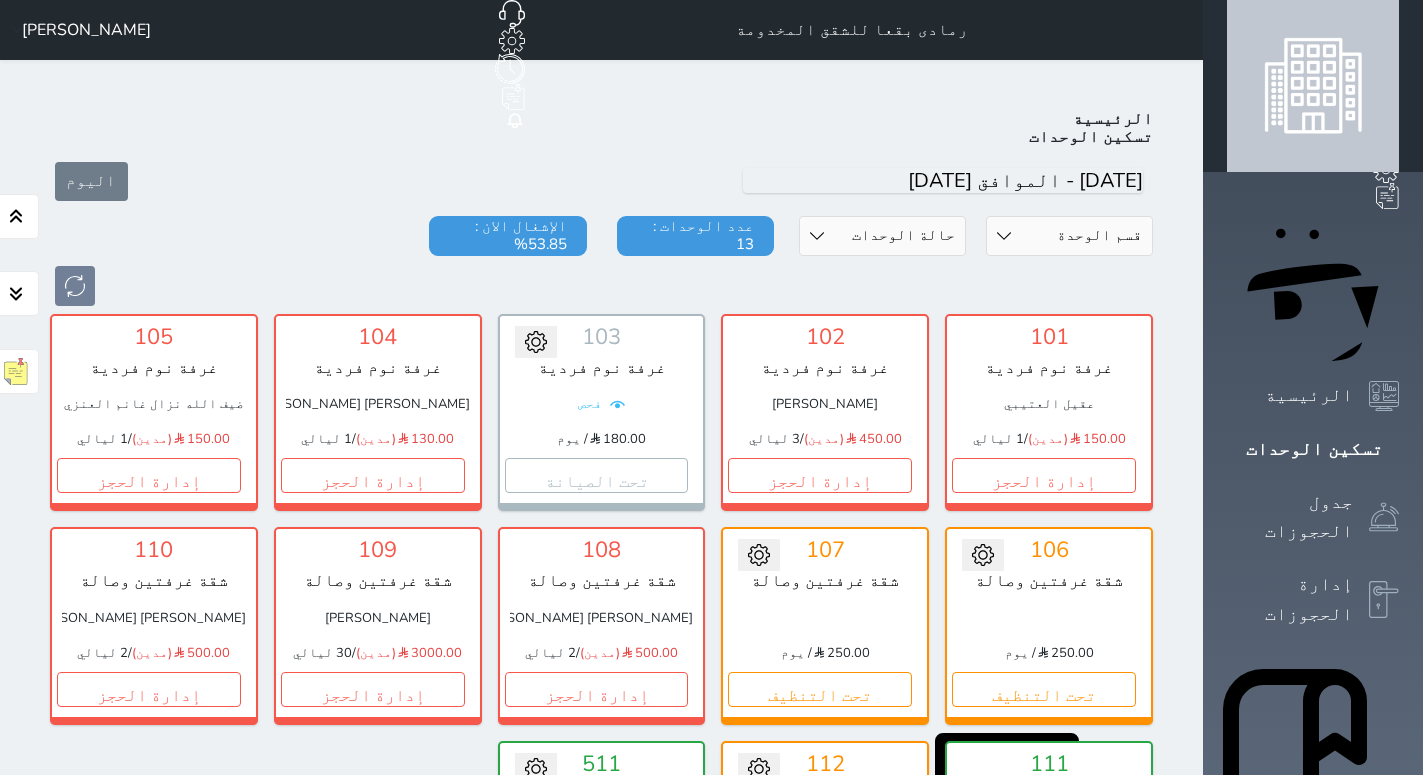 scroll, scrollTop: 78, scrollLeft: 0, axis: vertical 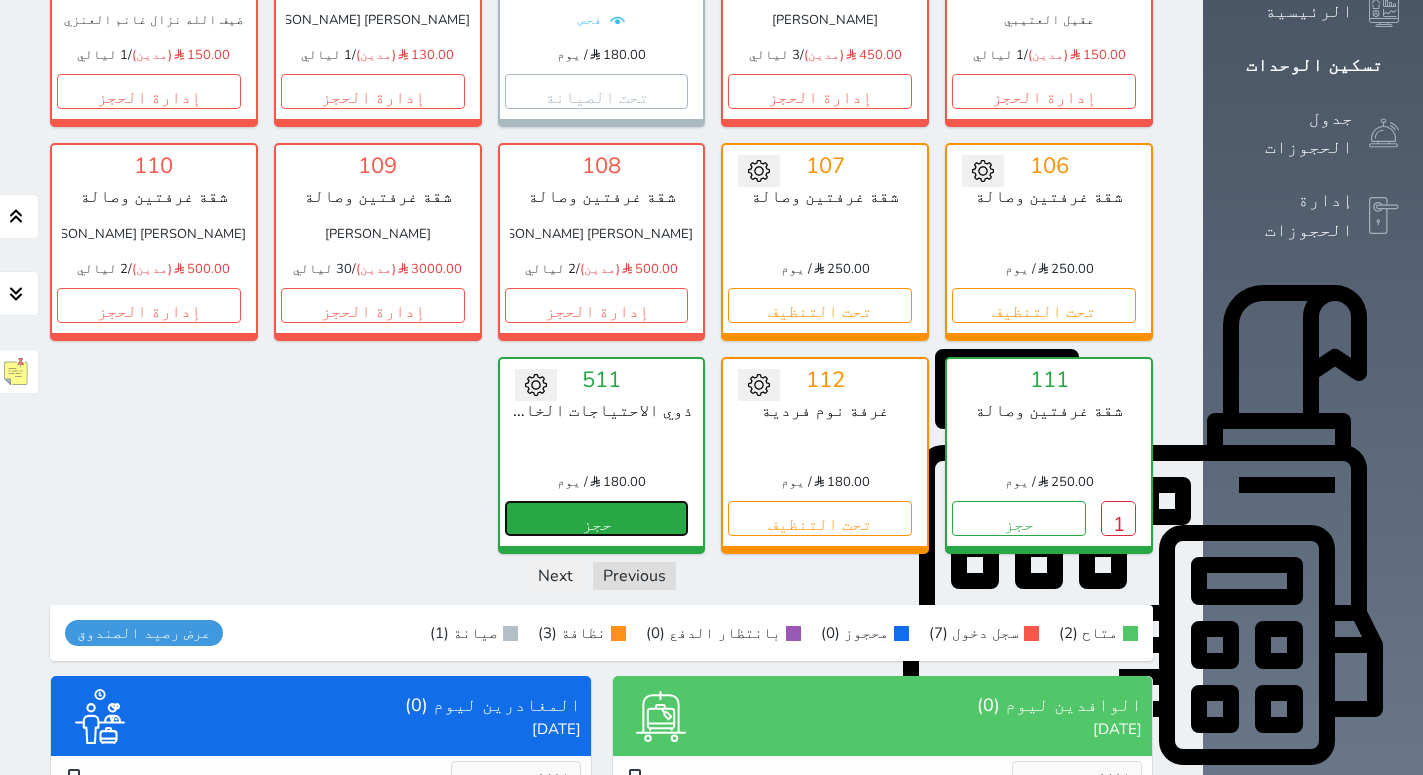 click on "حجز" at bounding box center (597, 518) 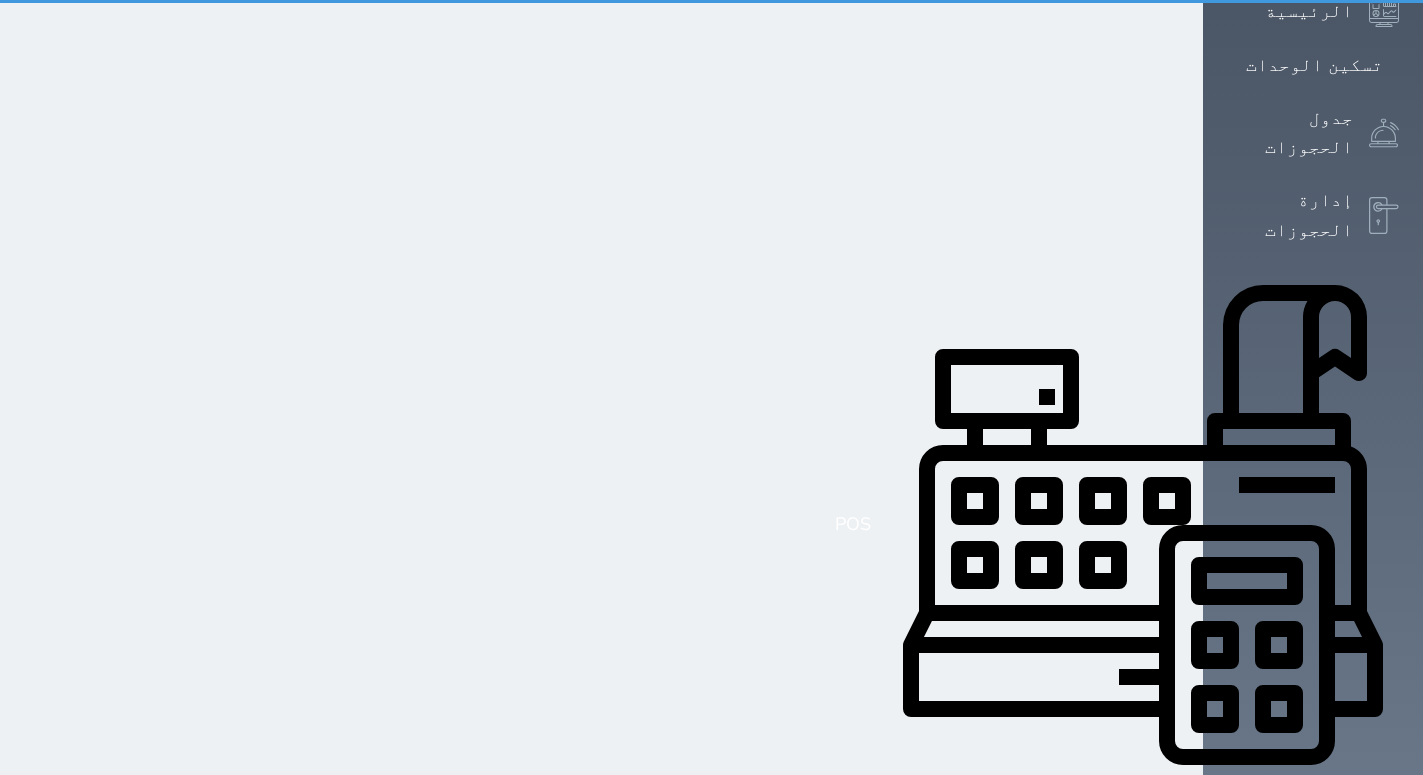 select on "1" 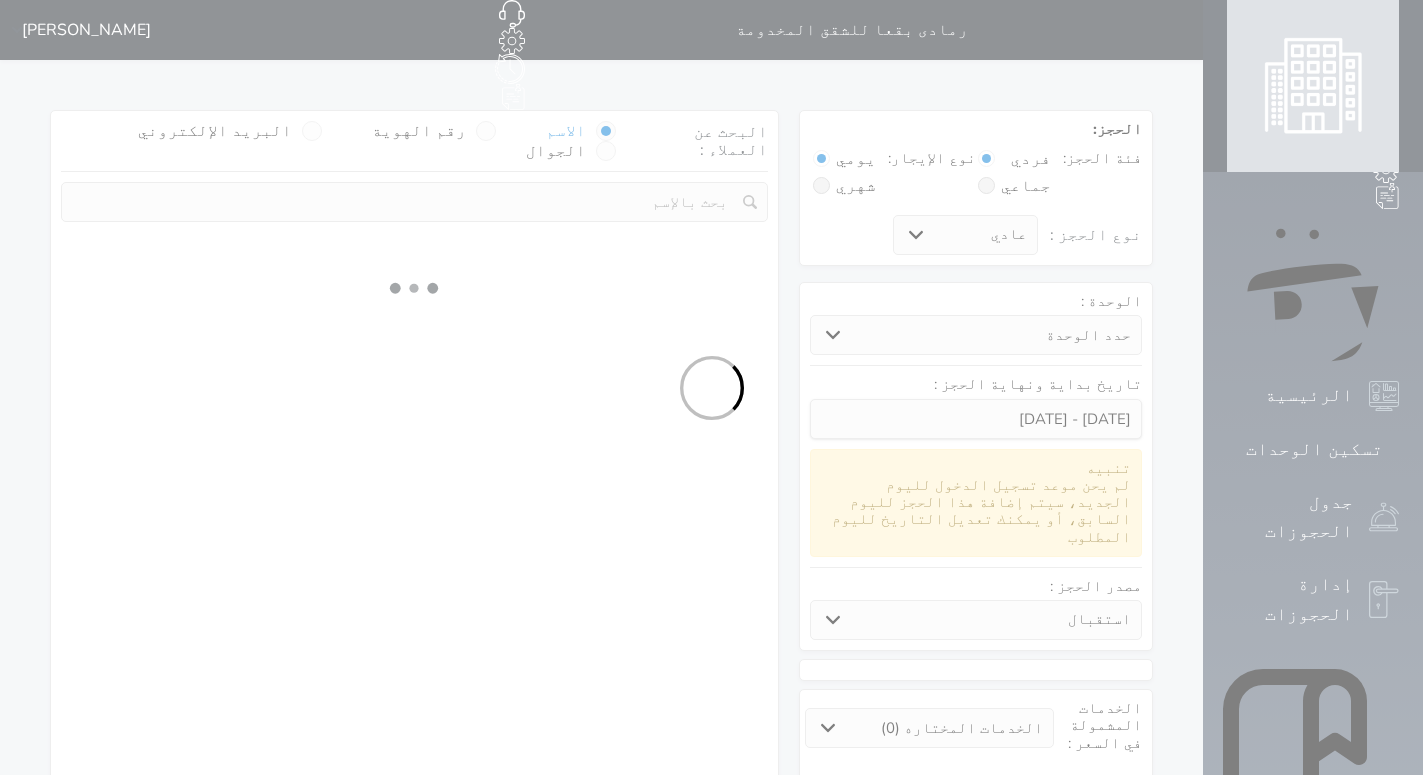 select 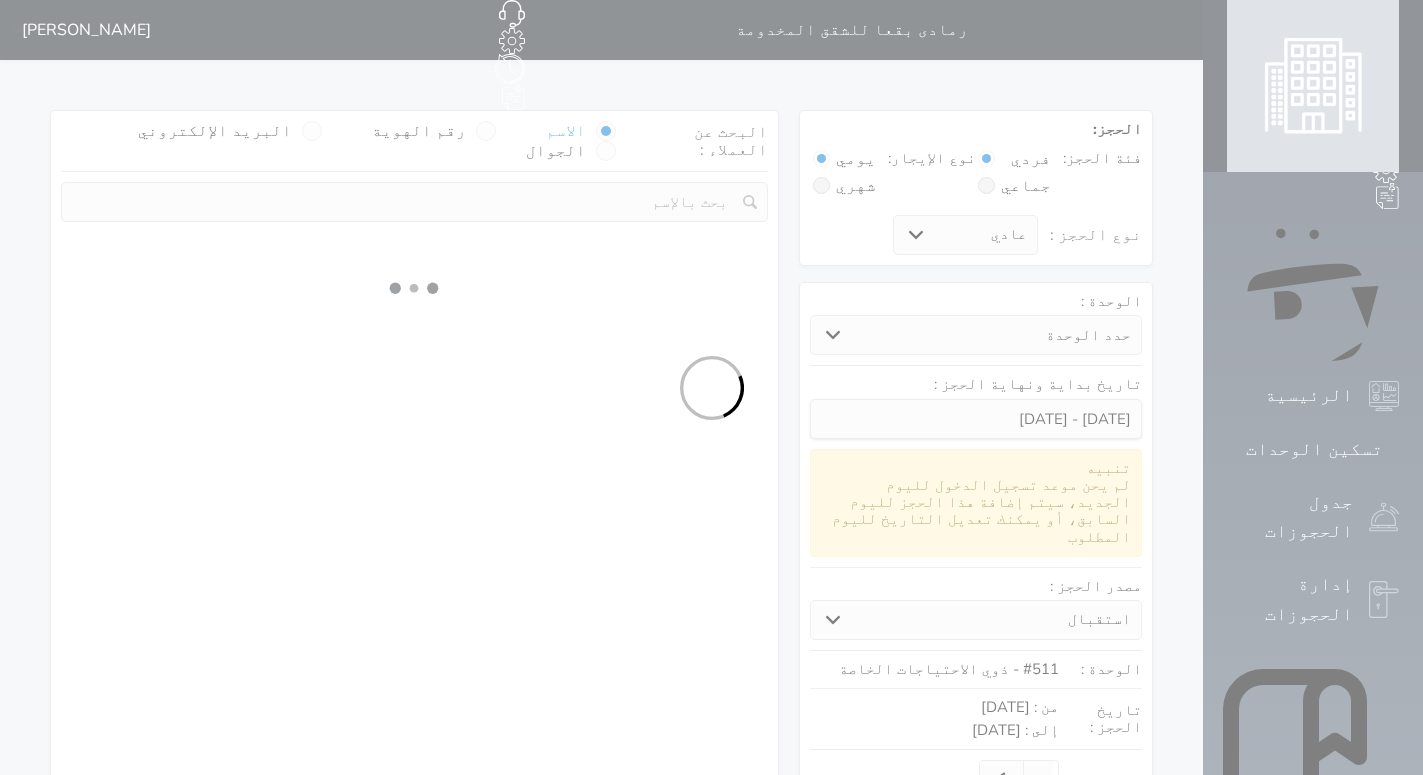 select on "1" 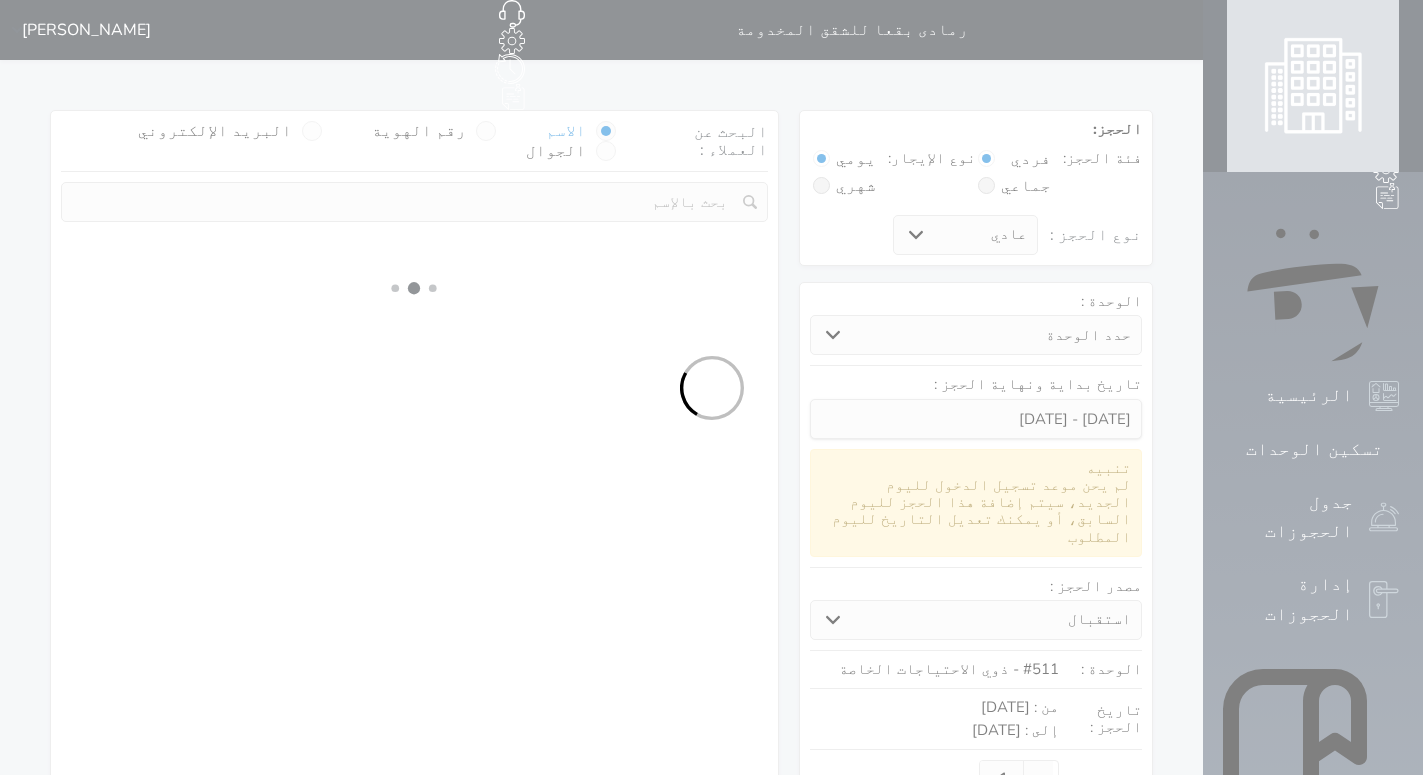 select on "113" 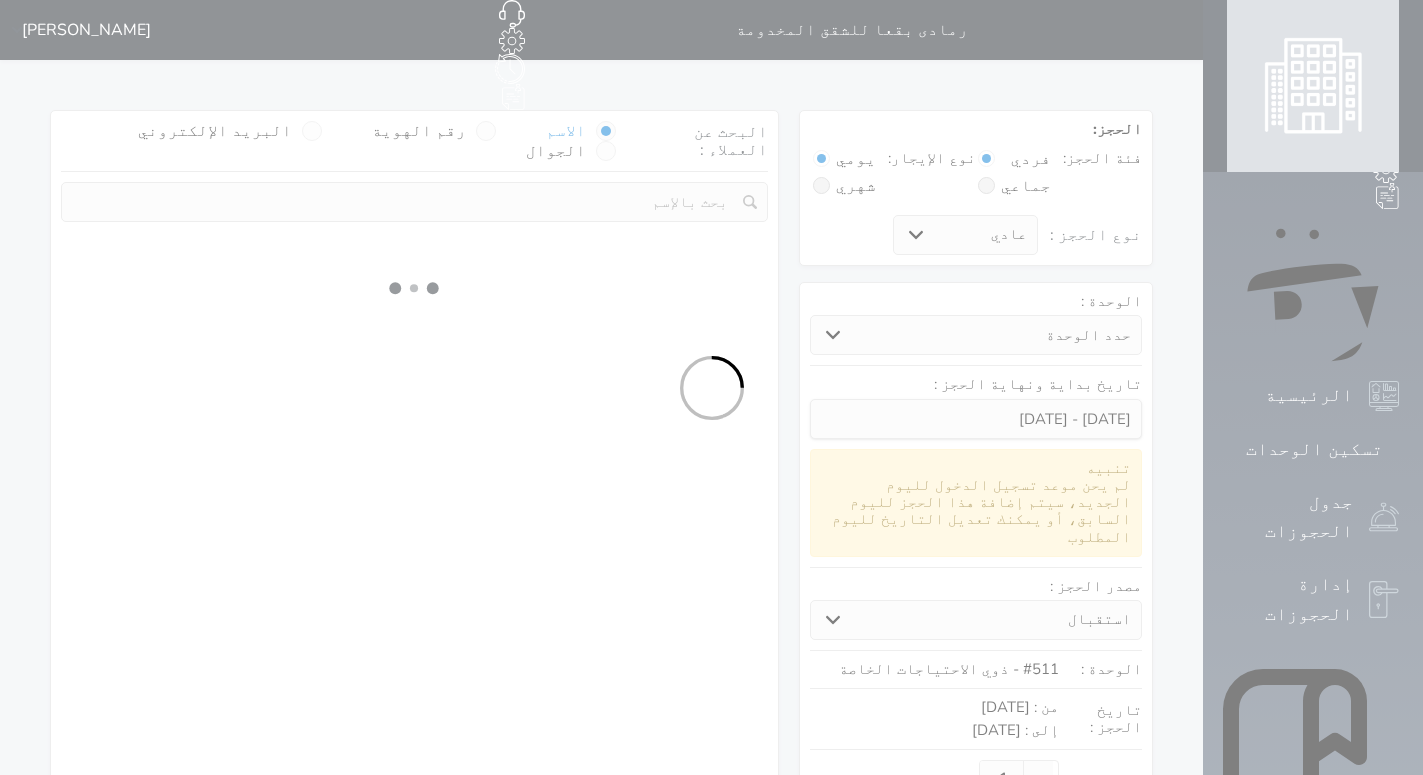 select on "1" 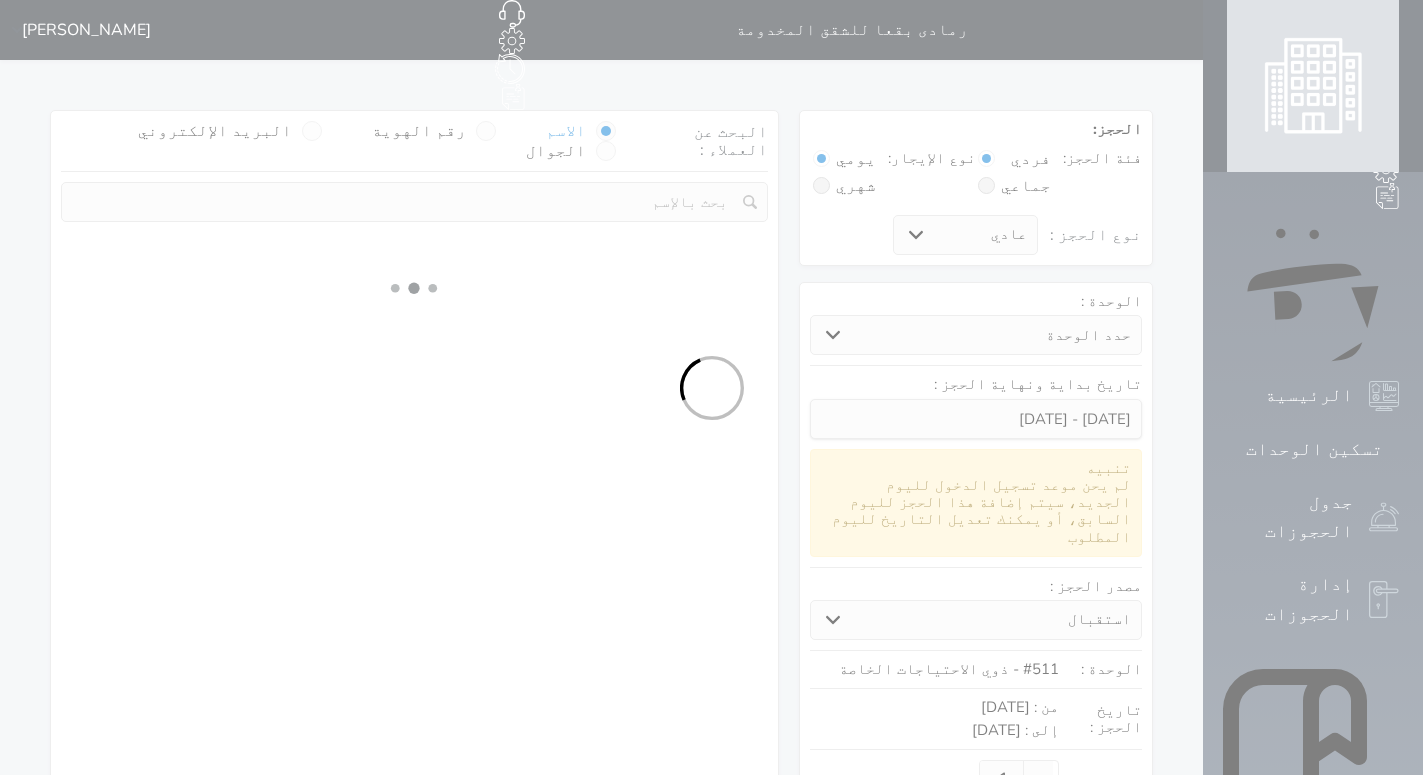 select 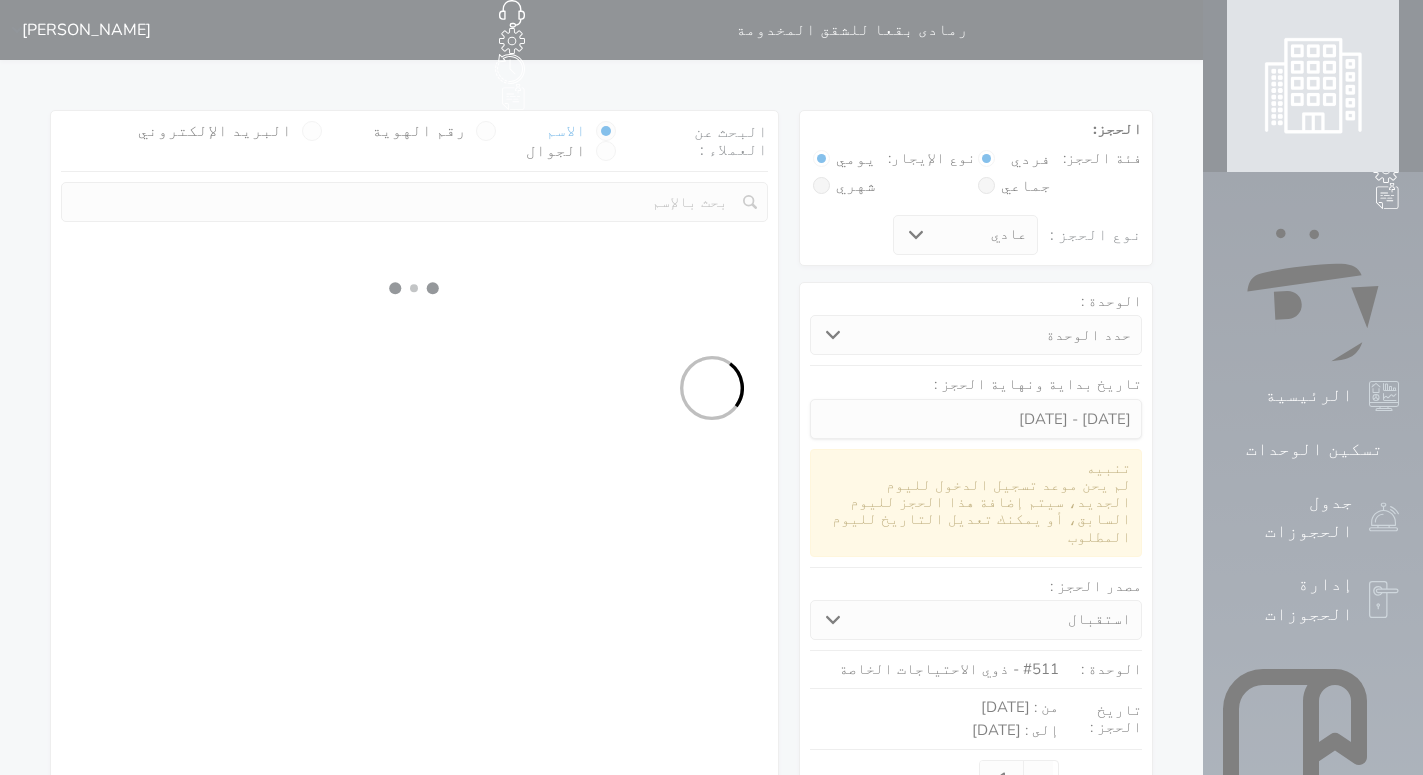select on "7" 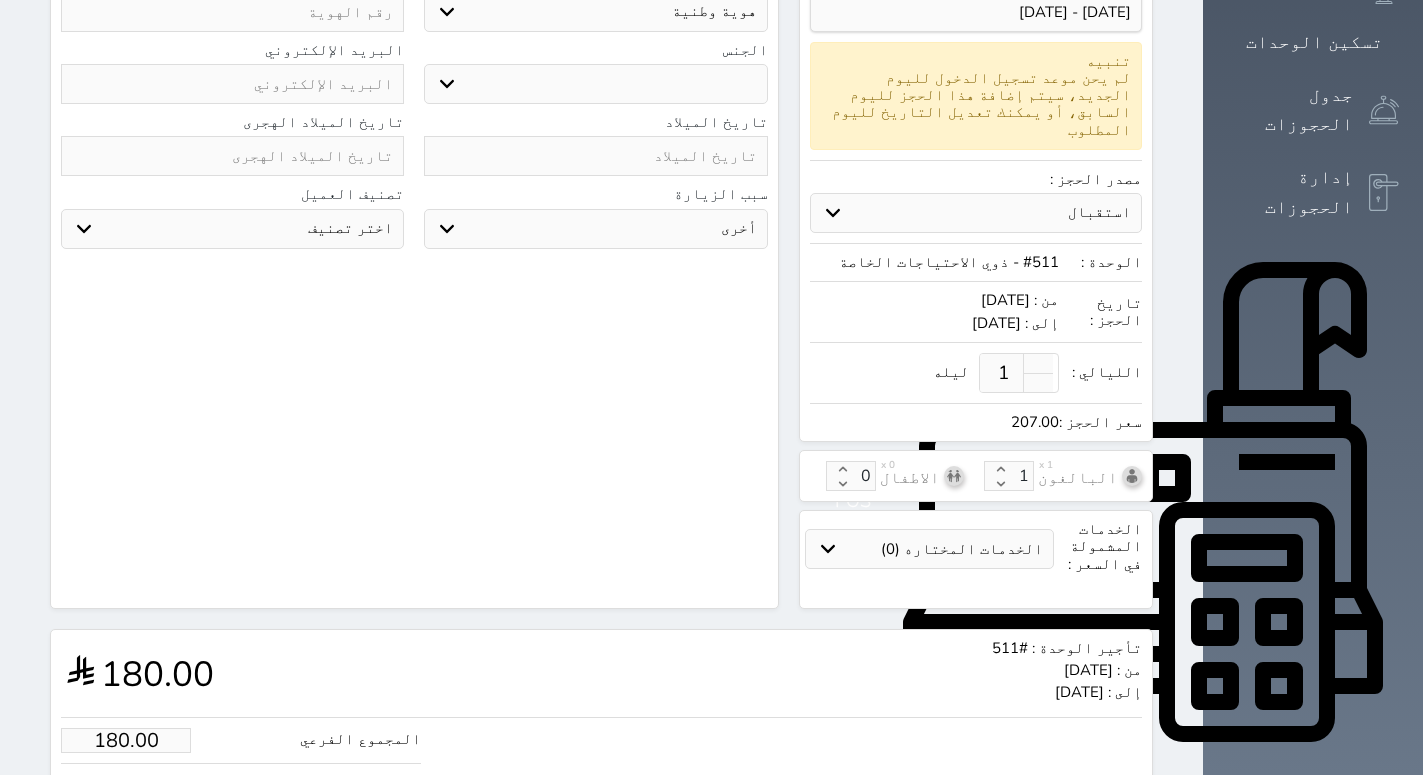 scroll, scrollTop: 0, scrollLeft: 0, axis: both 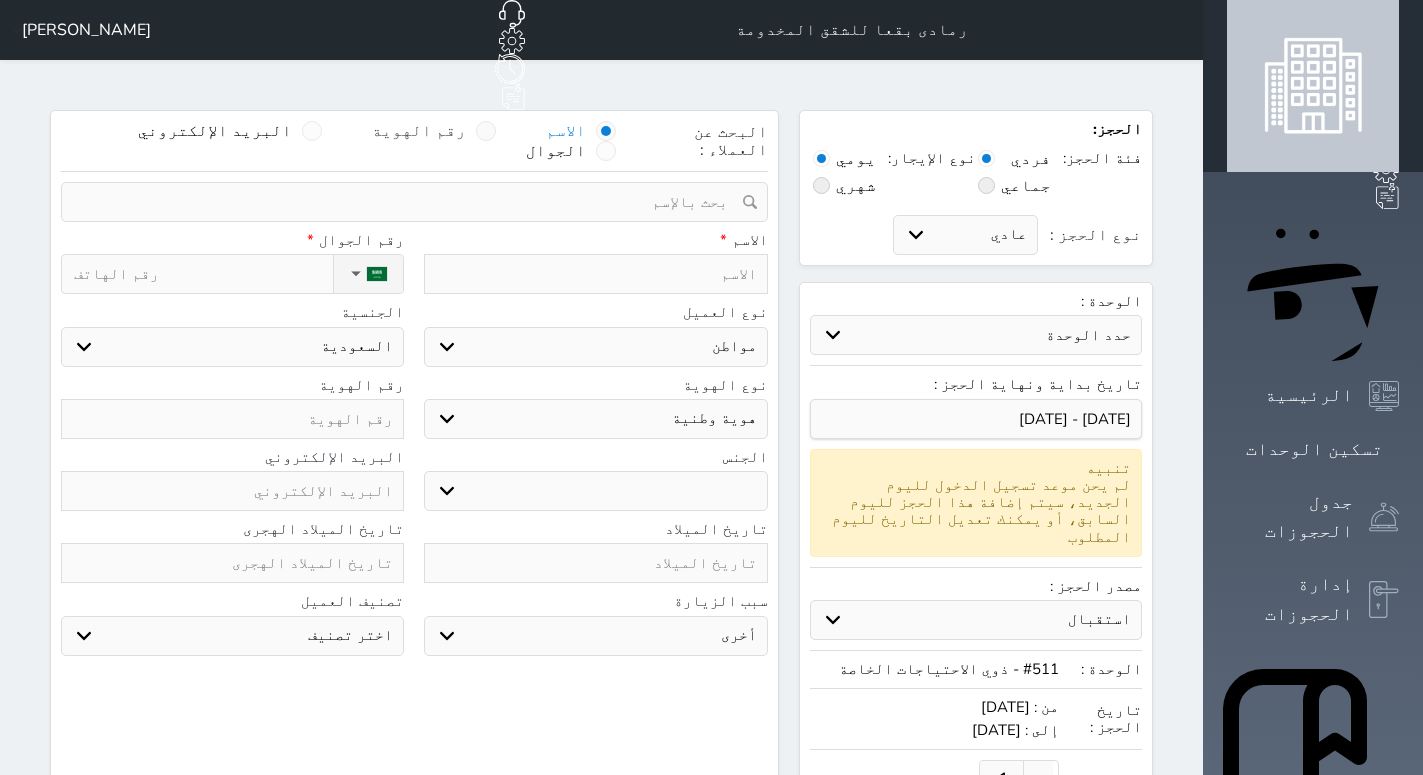 click on "رقم الهوية" at bounding box center [419, 131] 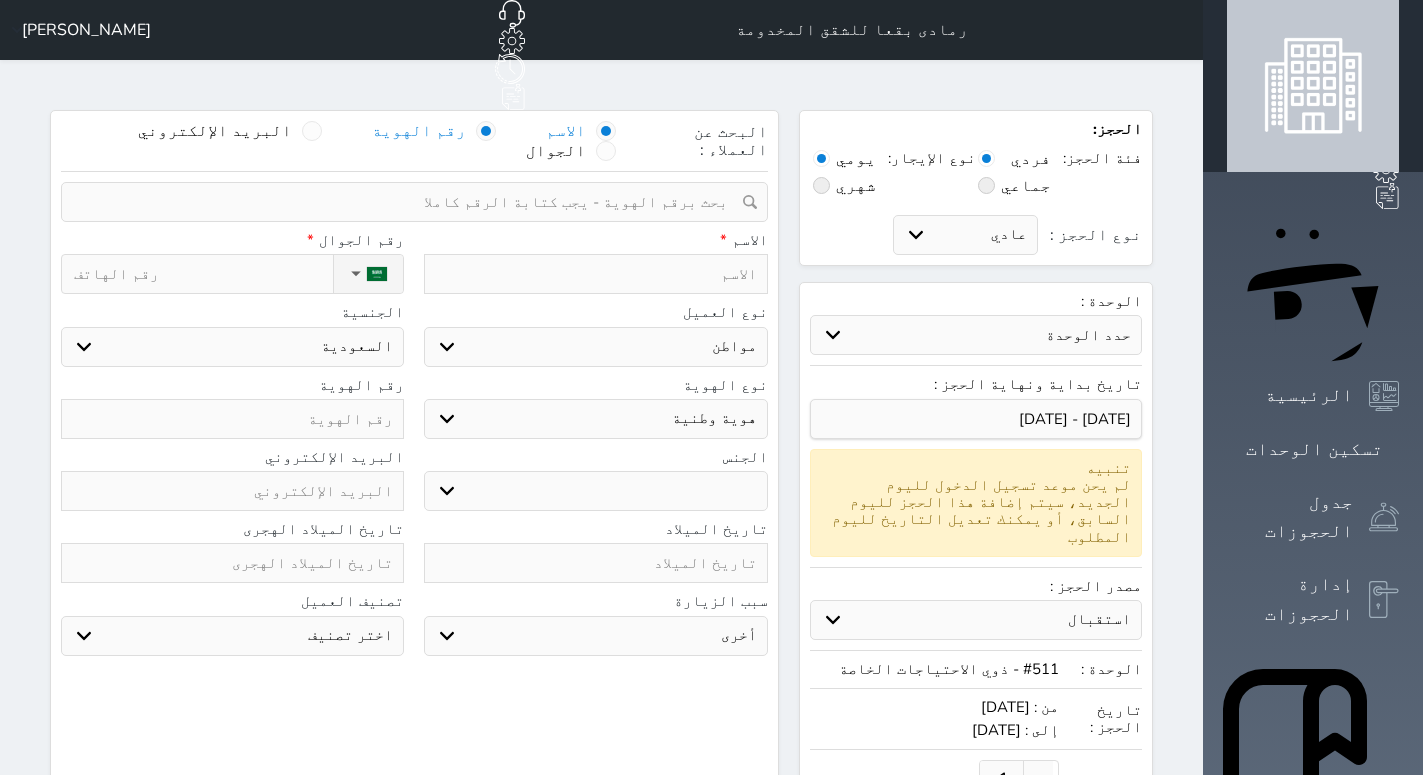 select 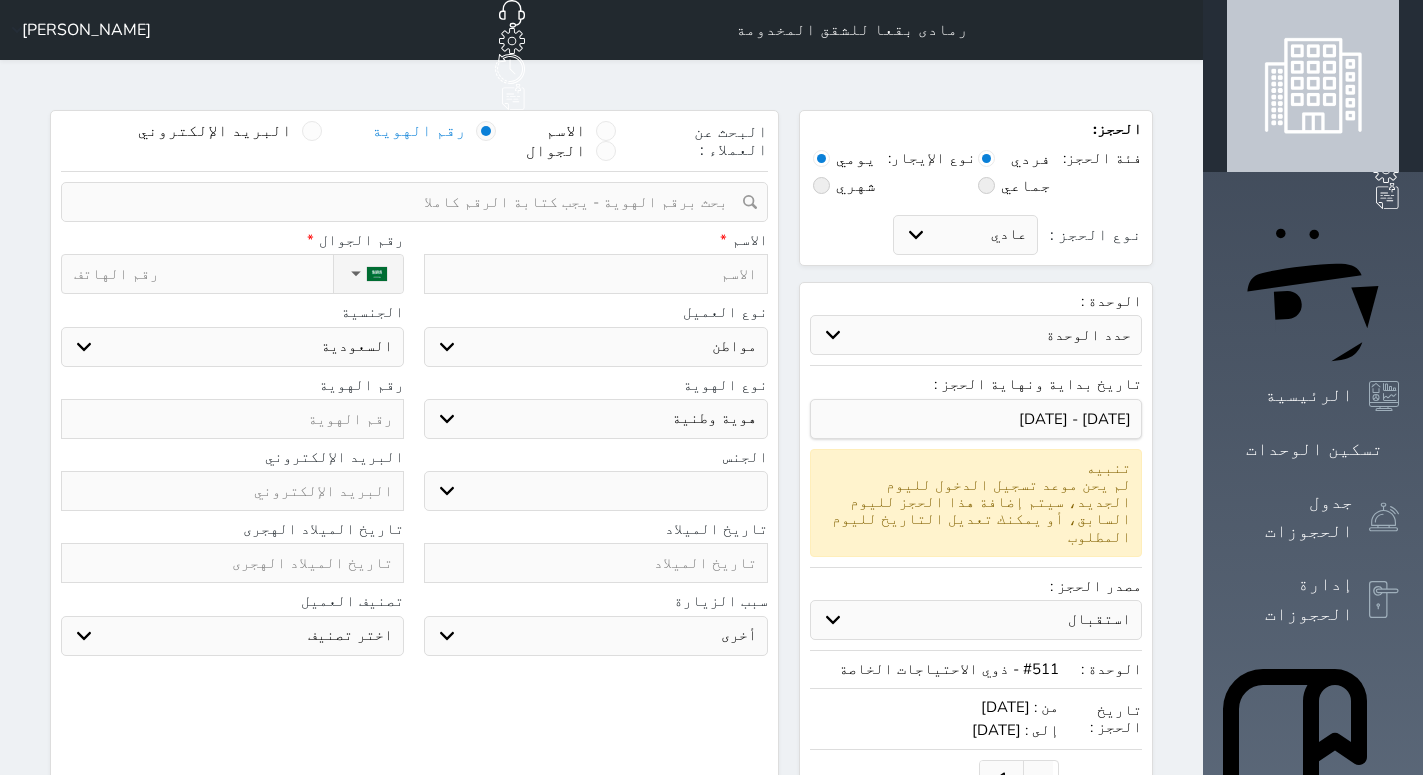 click at bounding box center [407, 202] 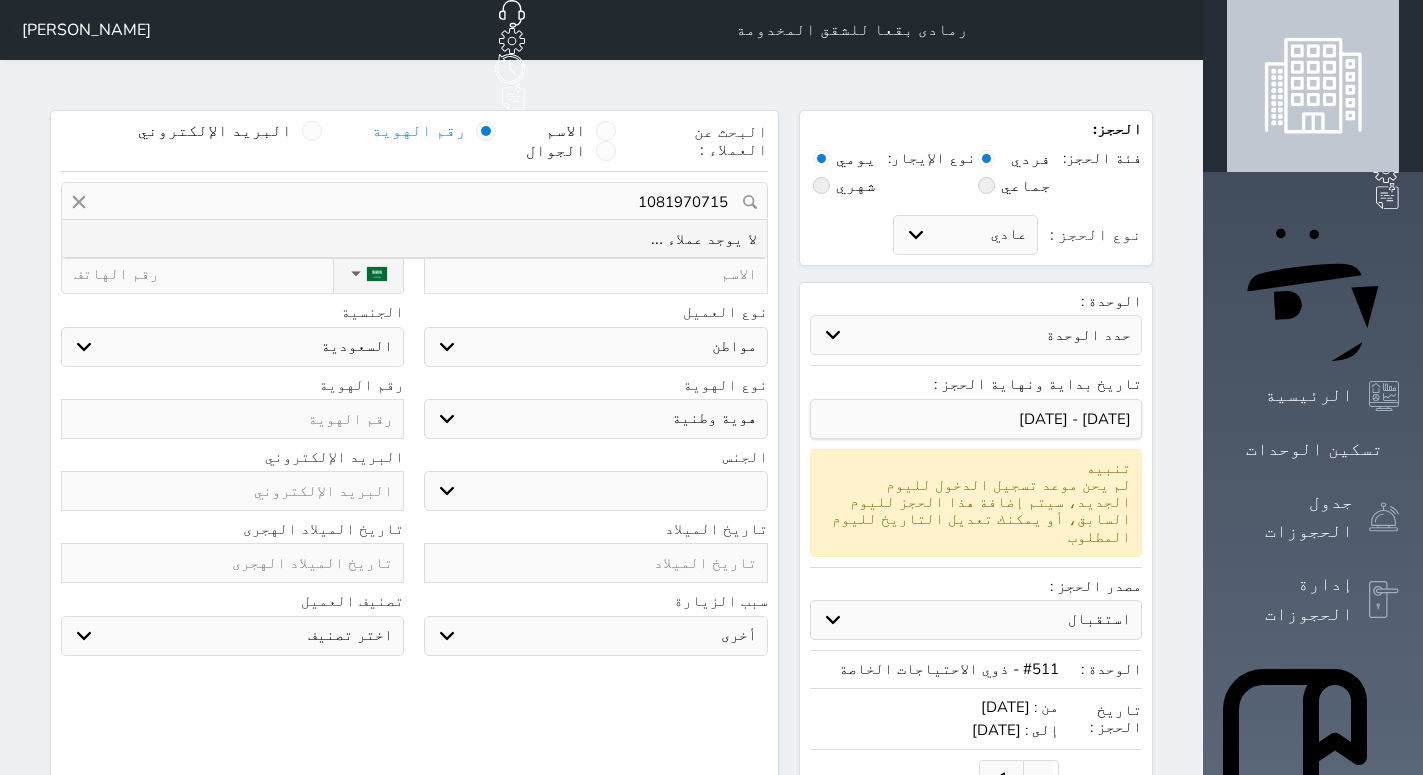 type on "1081970715" 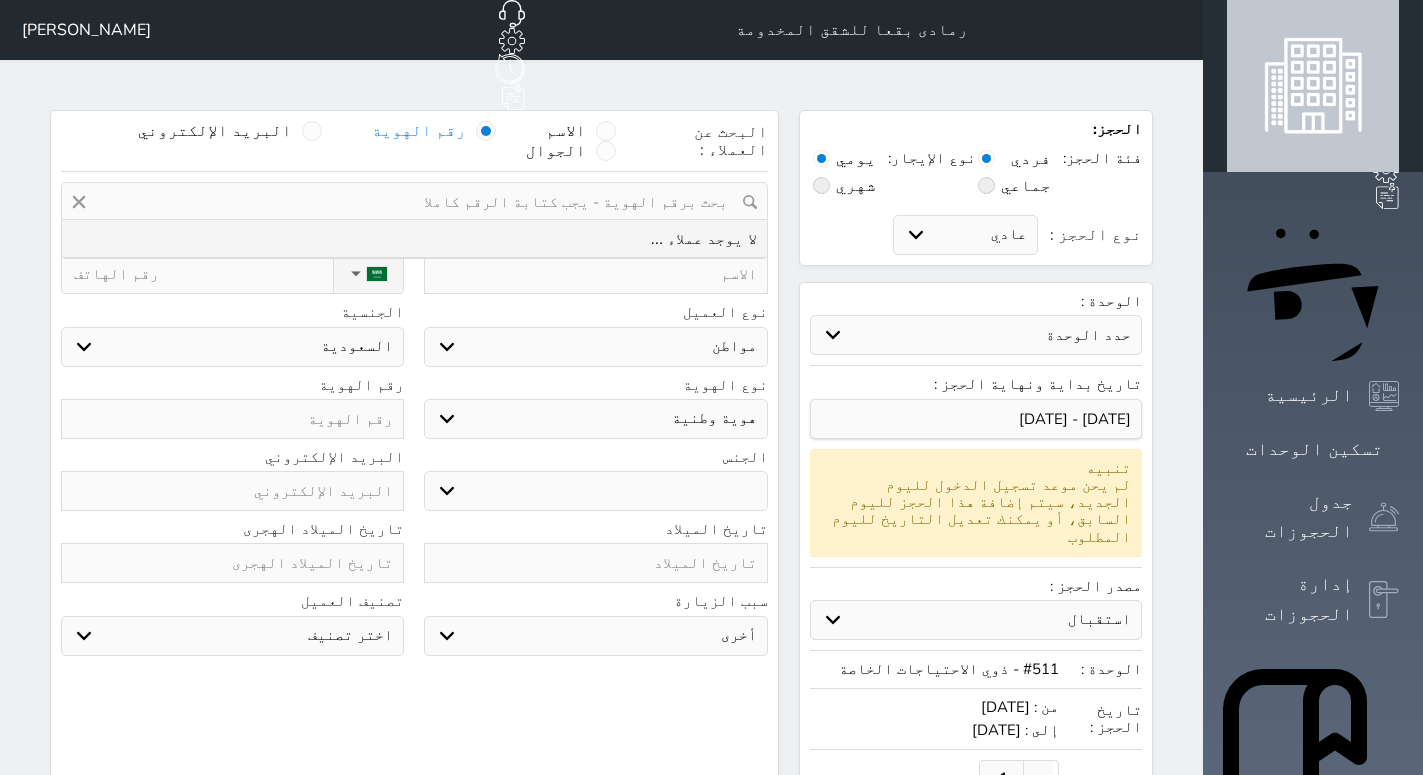 select 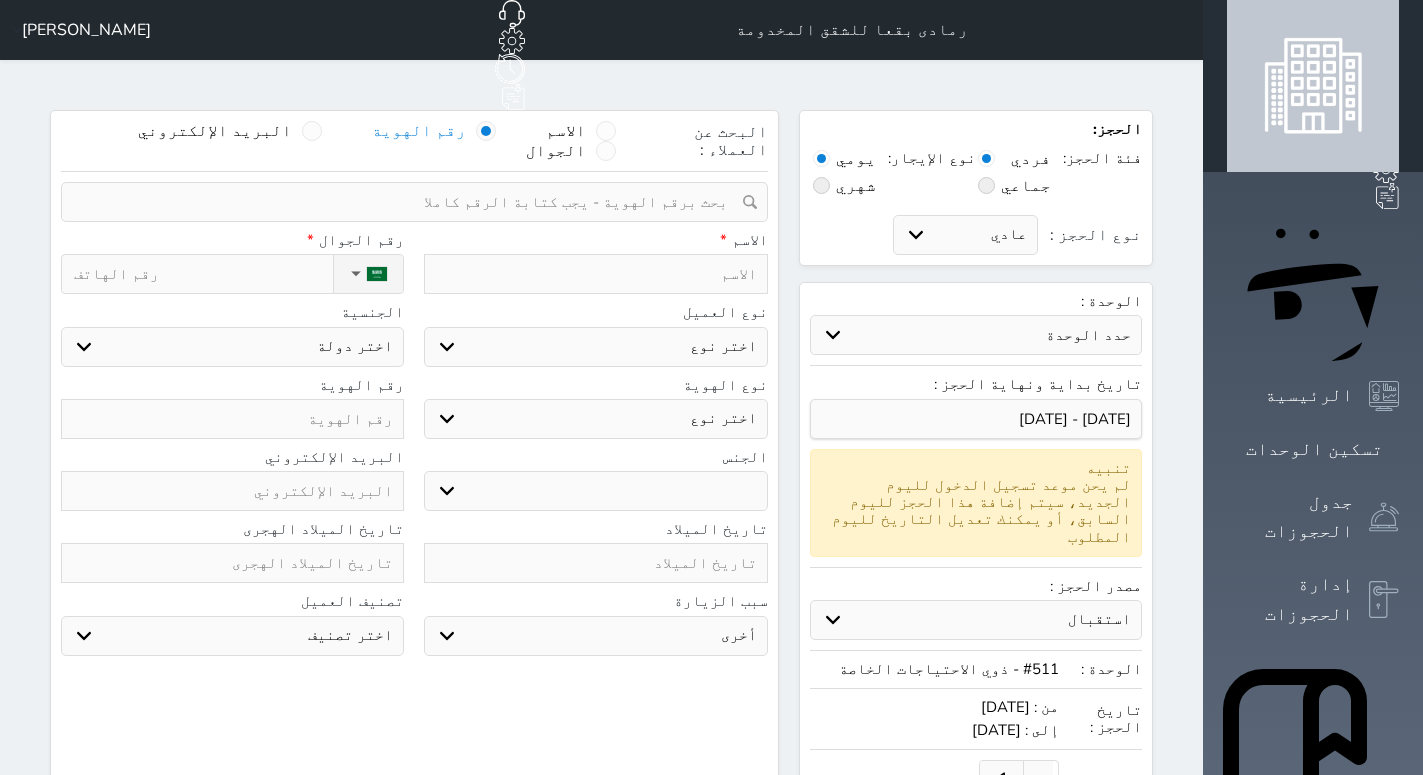 type on "م" 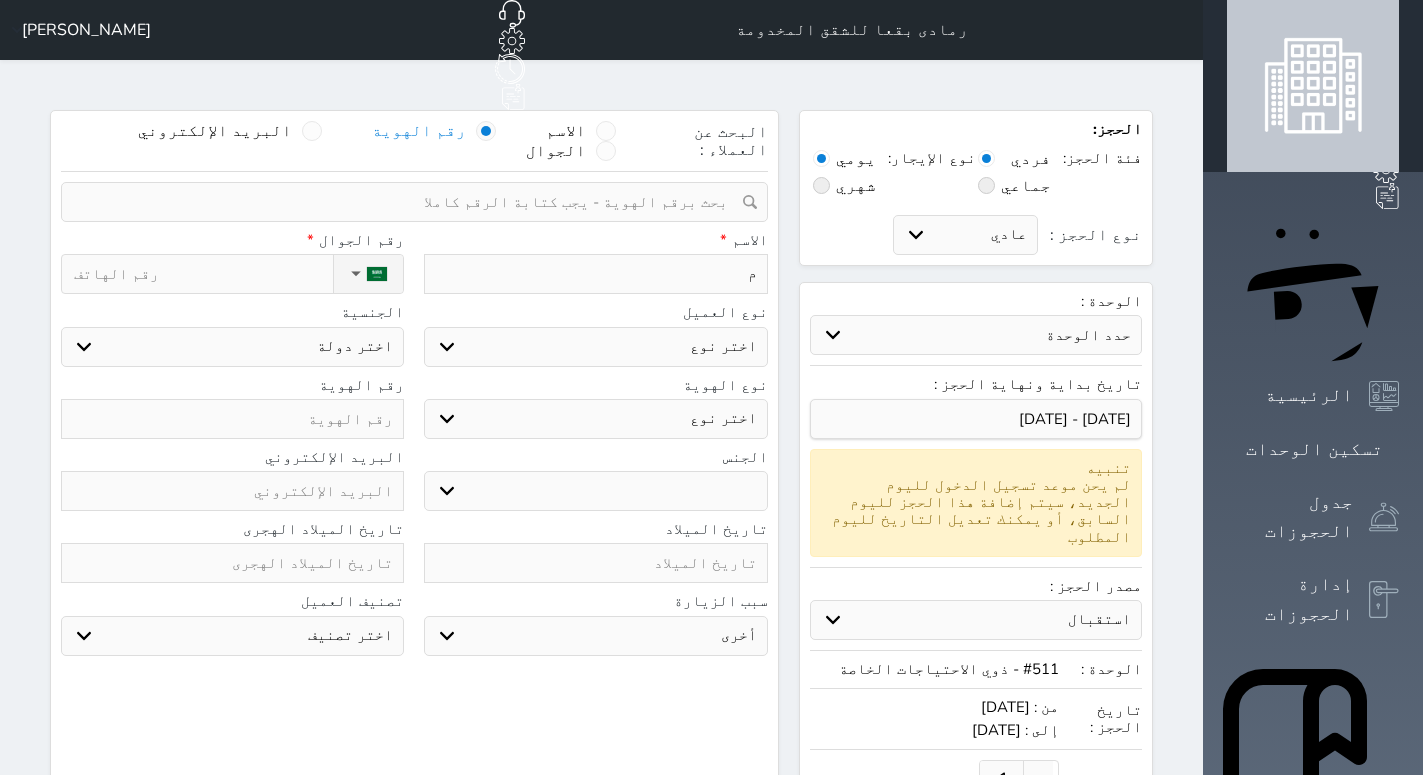 select 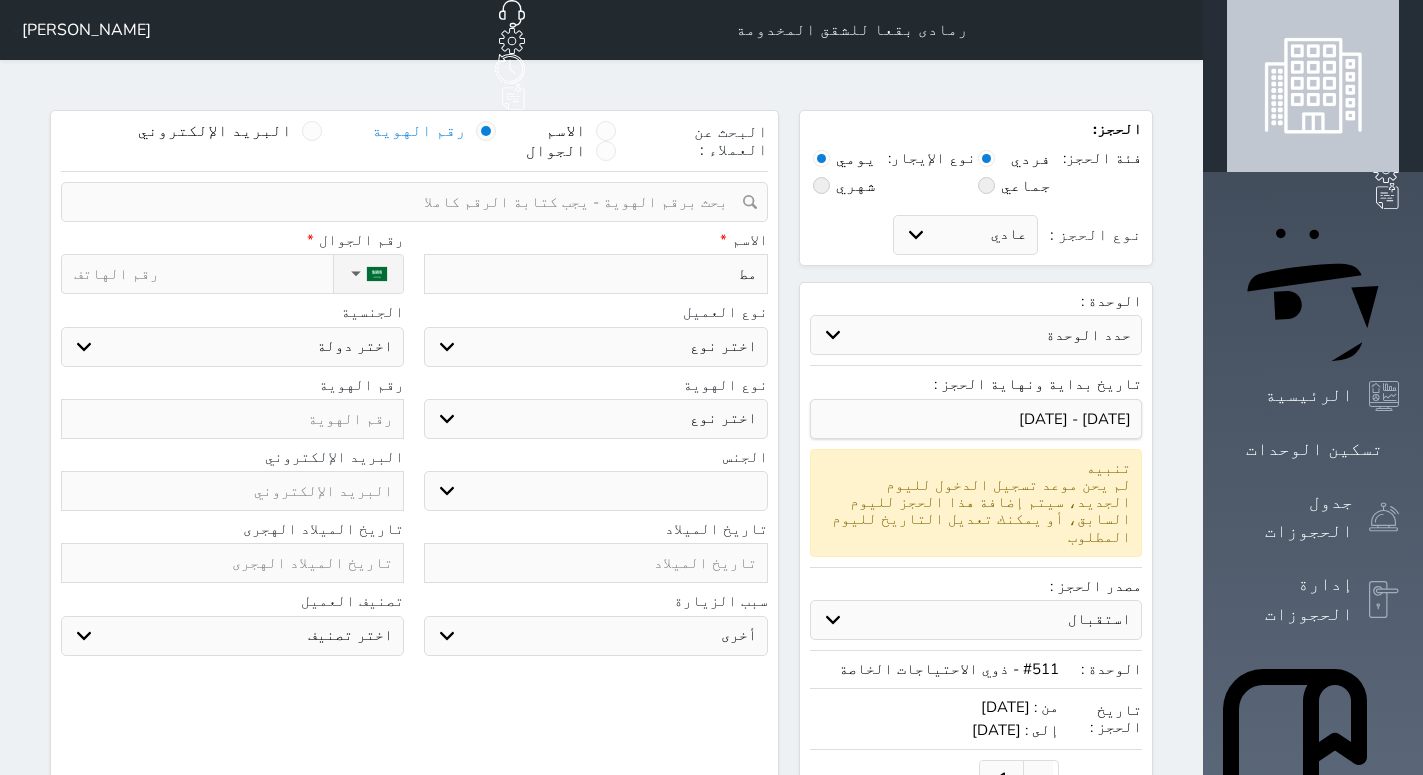 select 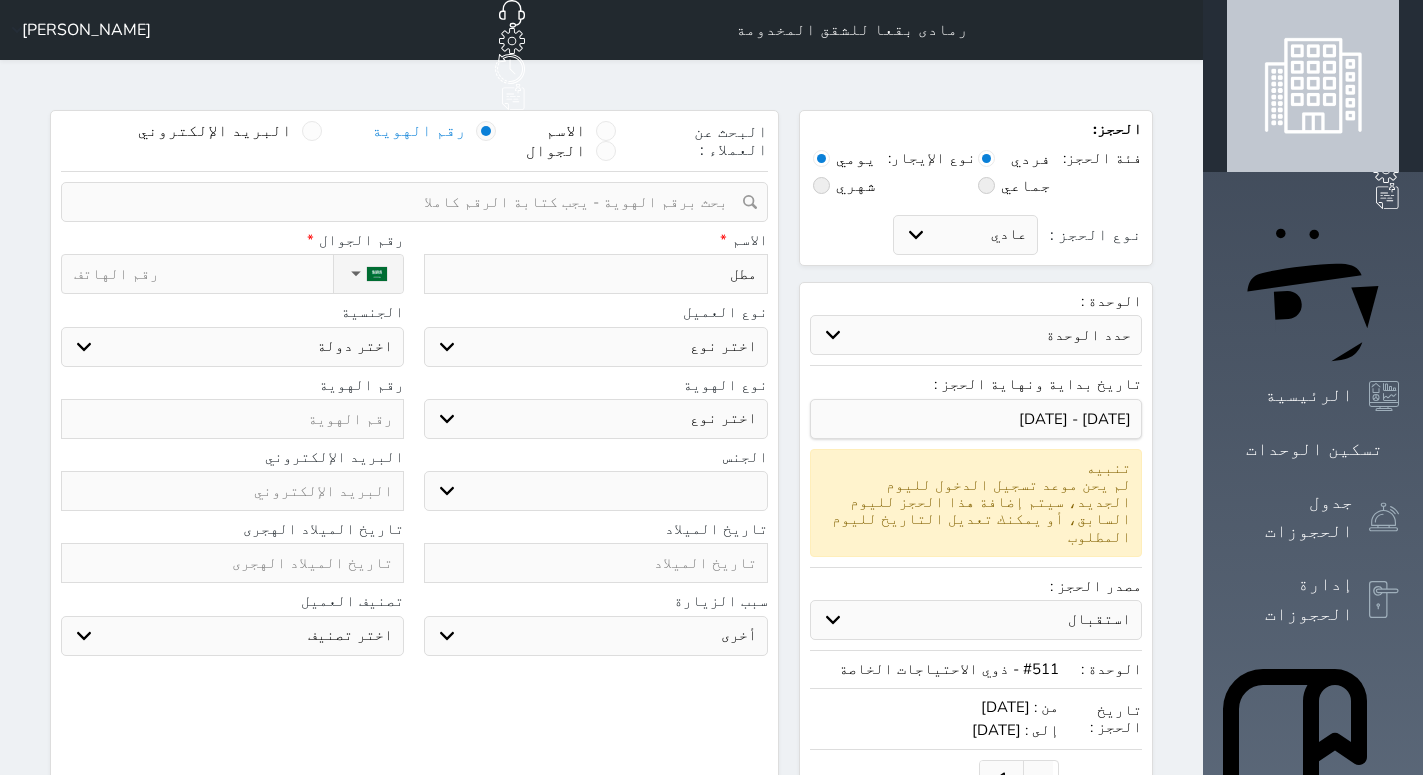 type on "مطلق" 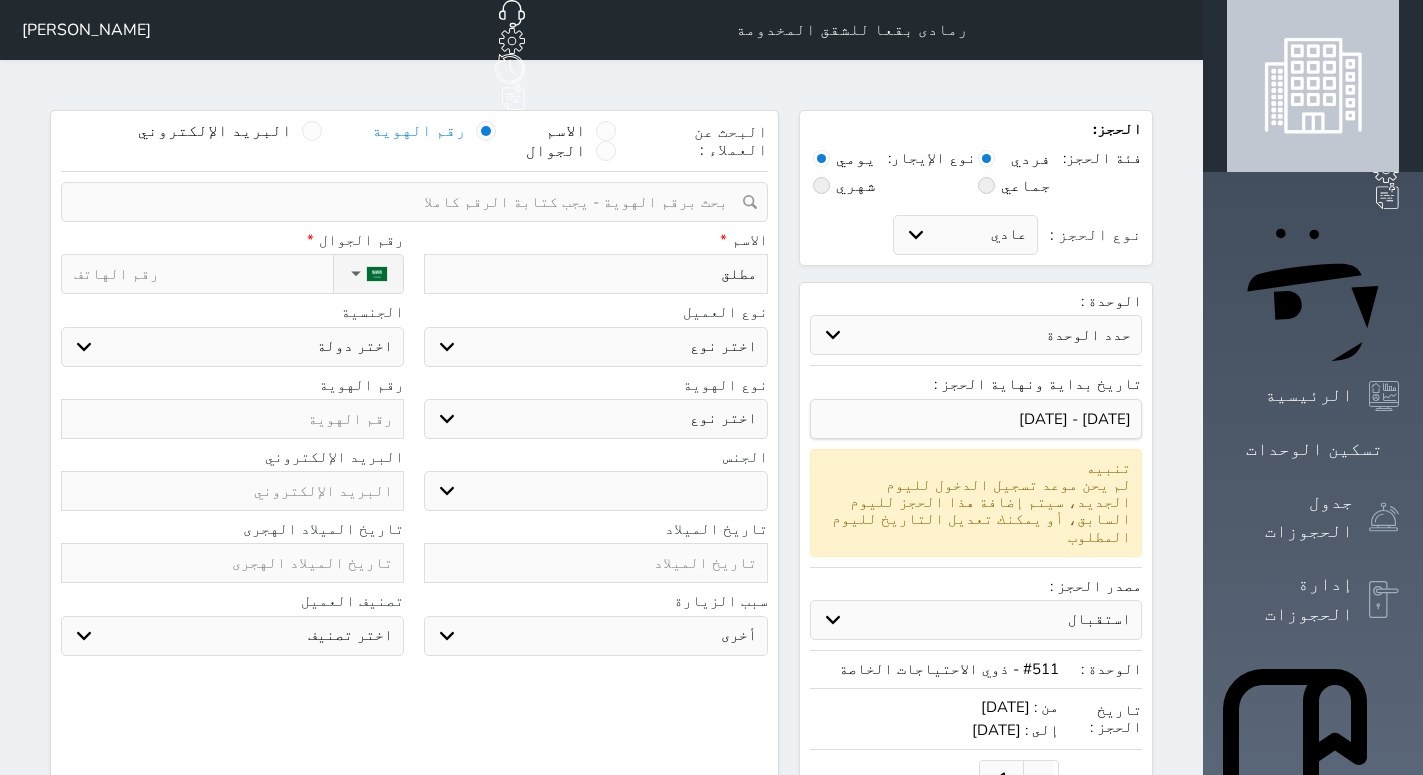 type on "مطلق" 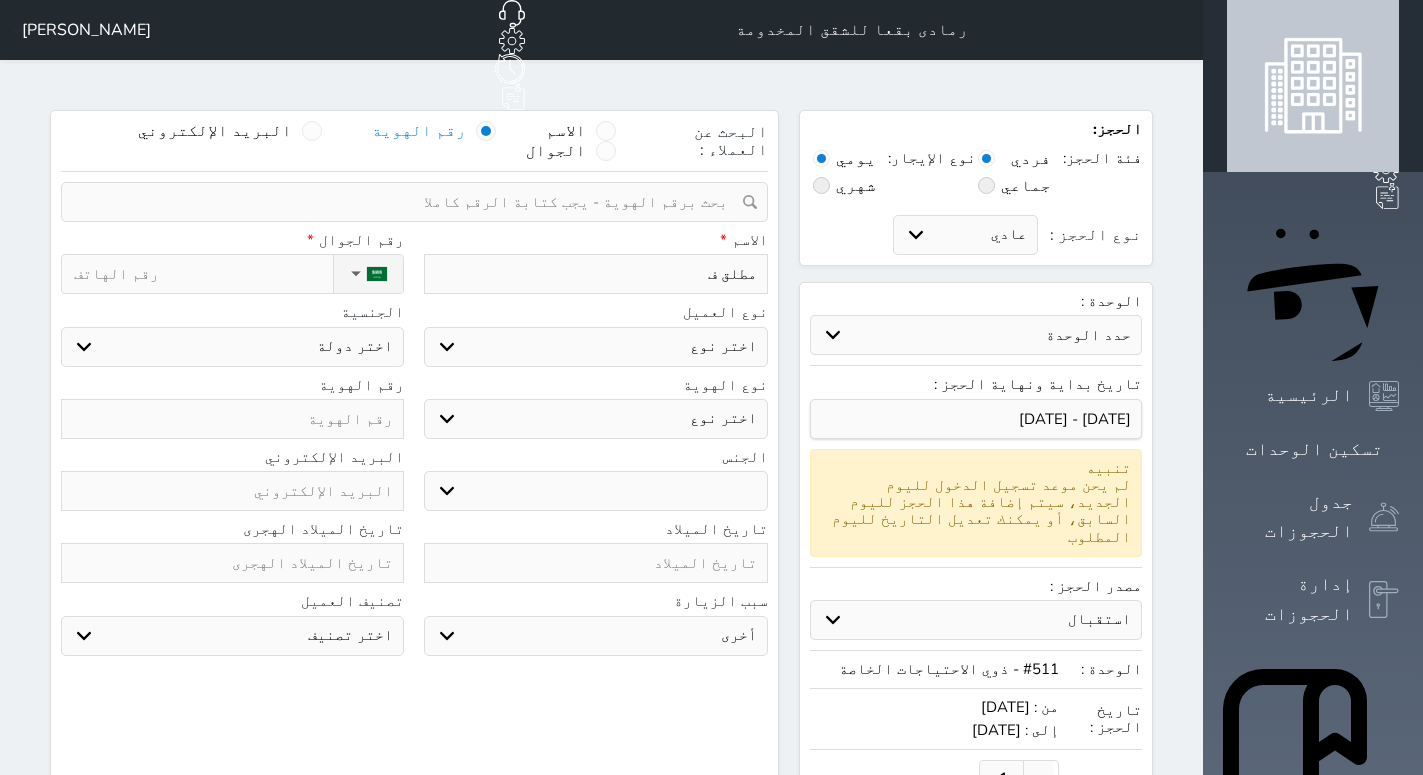 select 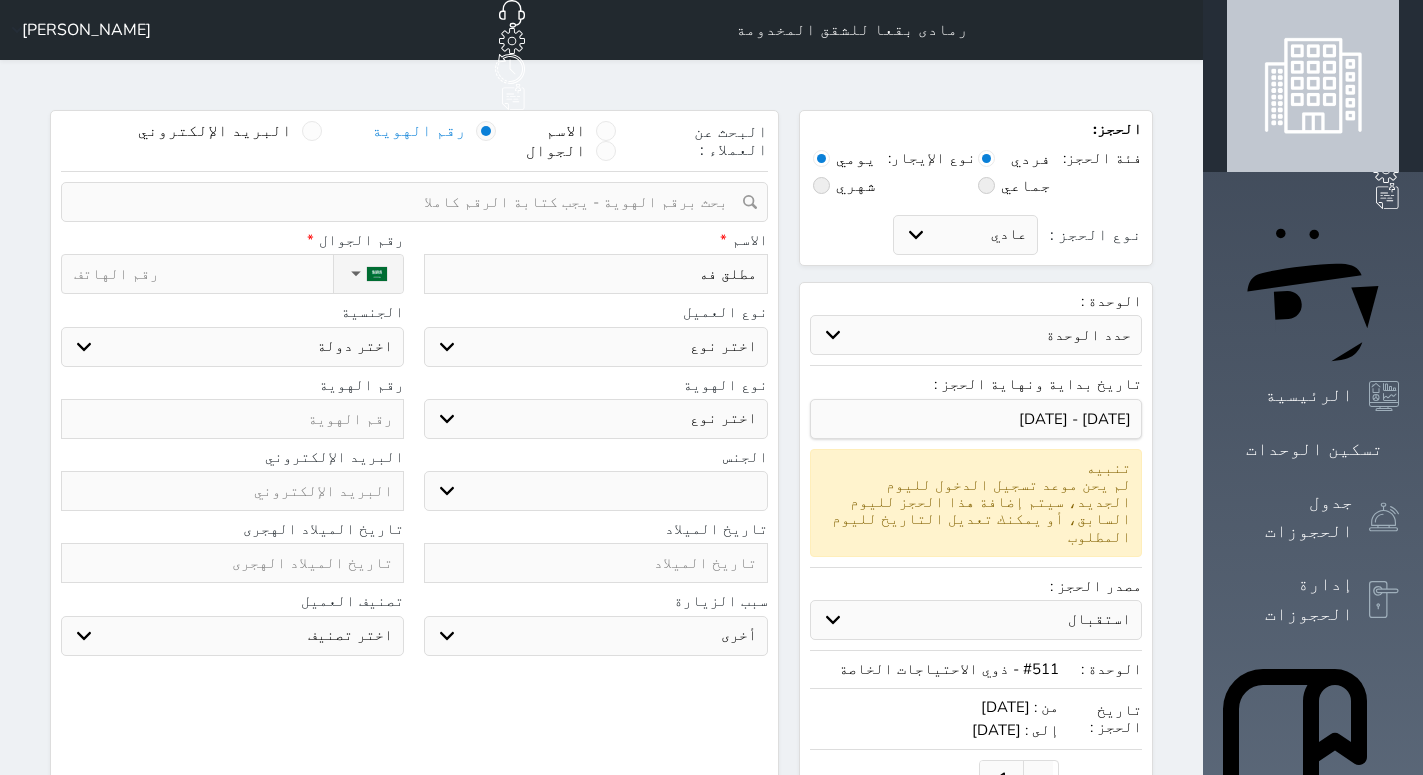type on "[PERSON_NAME]" 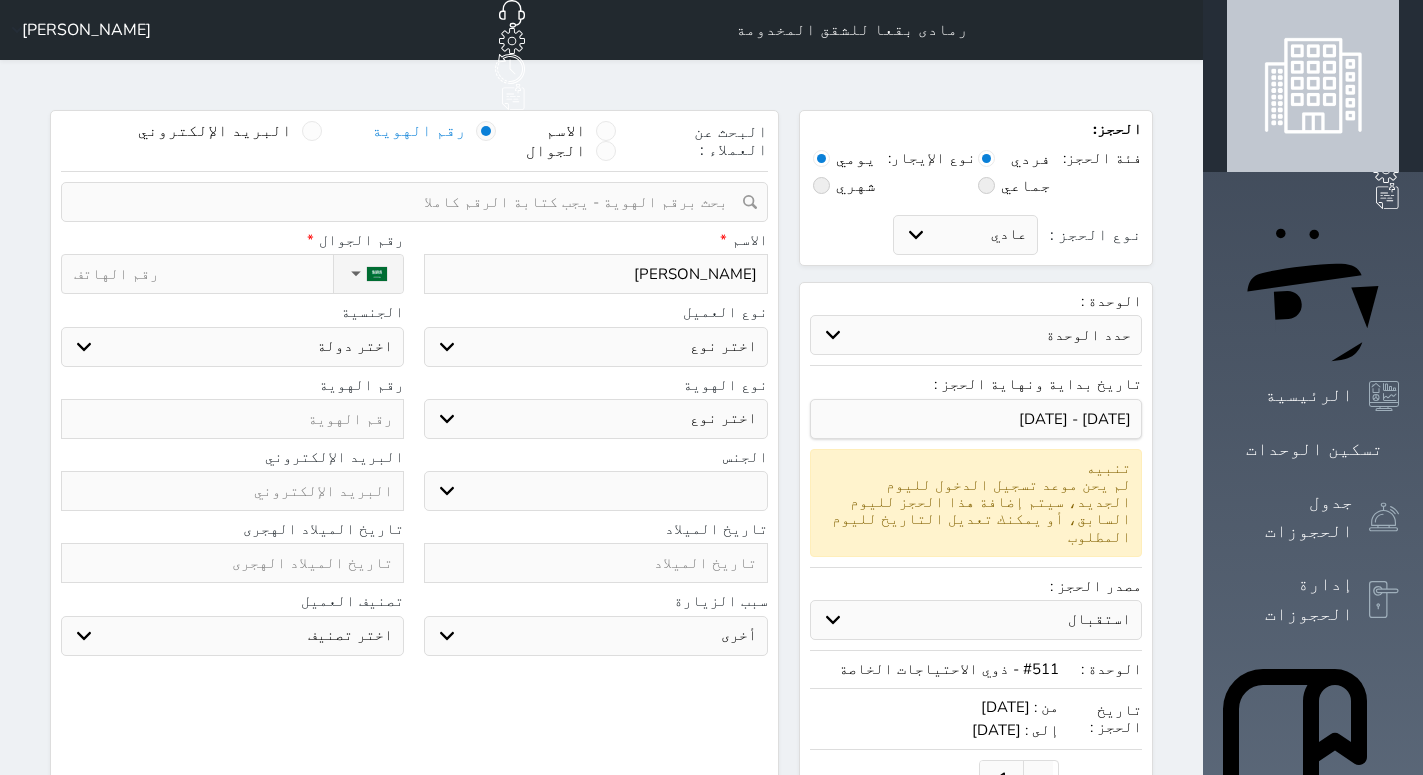 type on "مطلق فه" 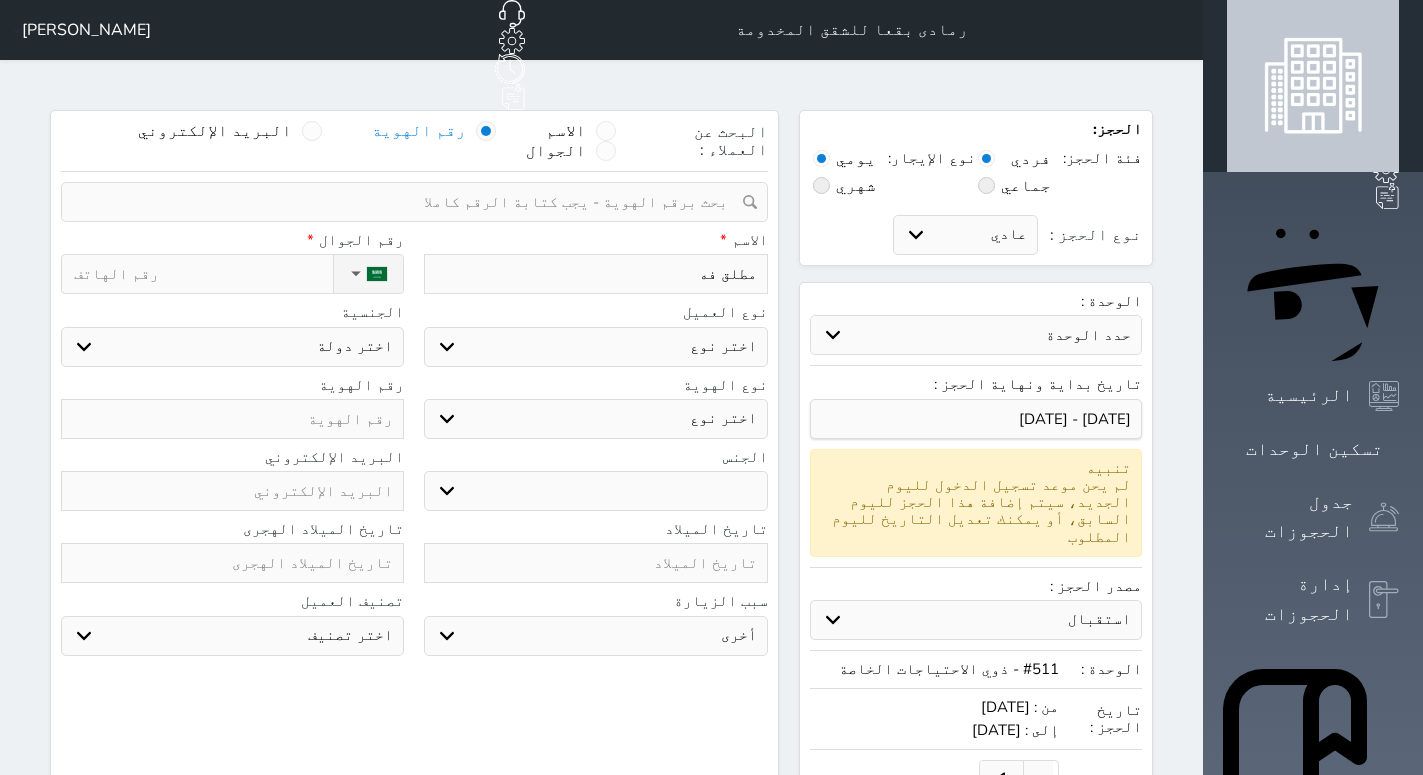 type on "[PERSON_NAME]" 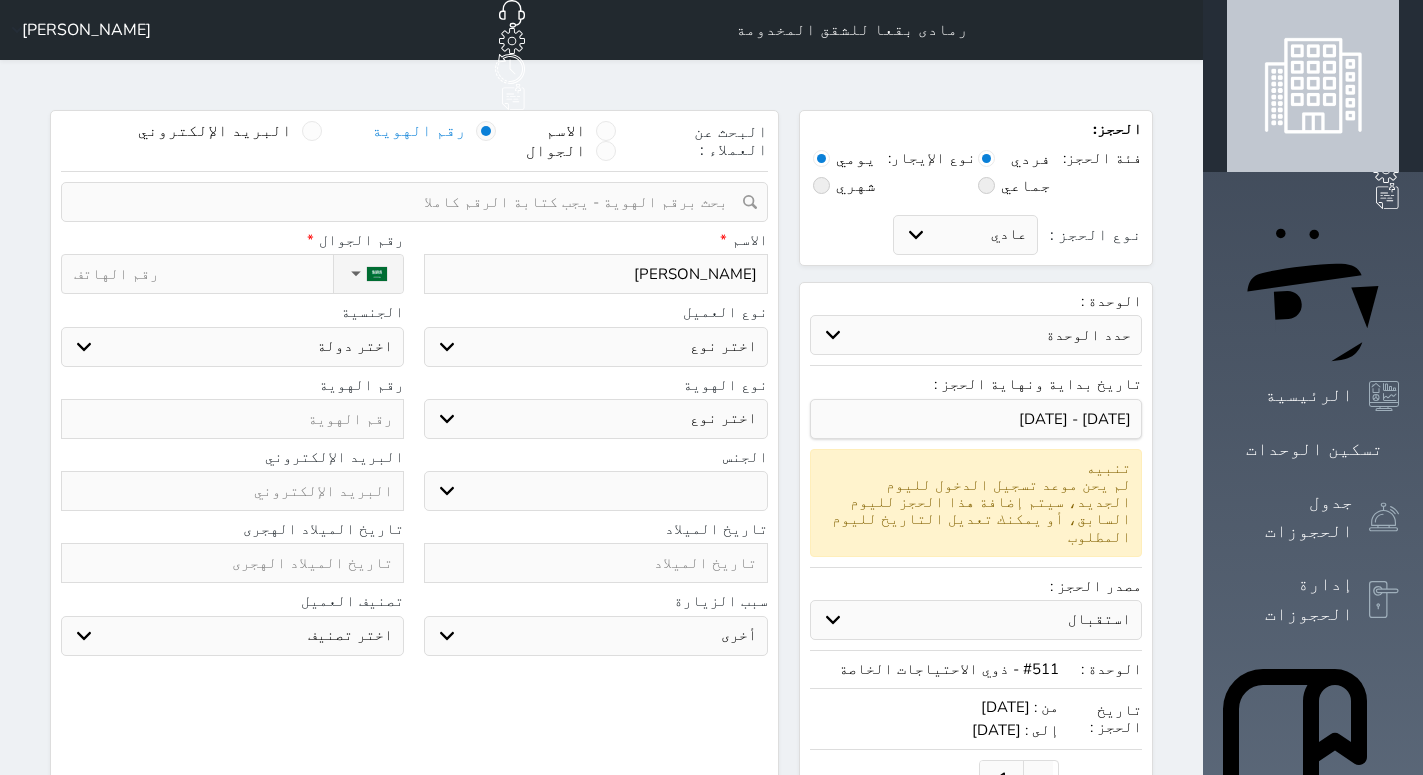 type on "[PERSON_NAME]" 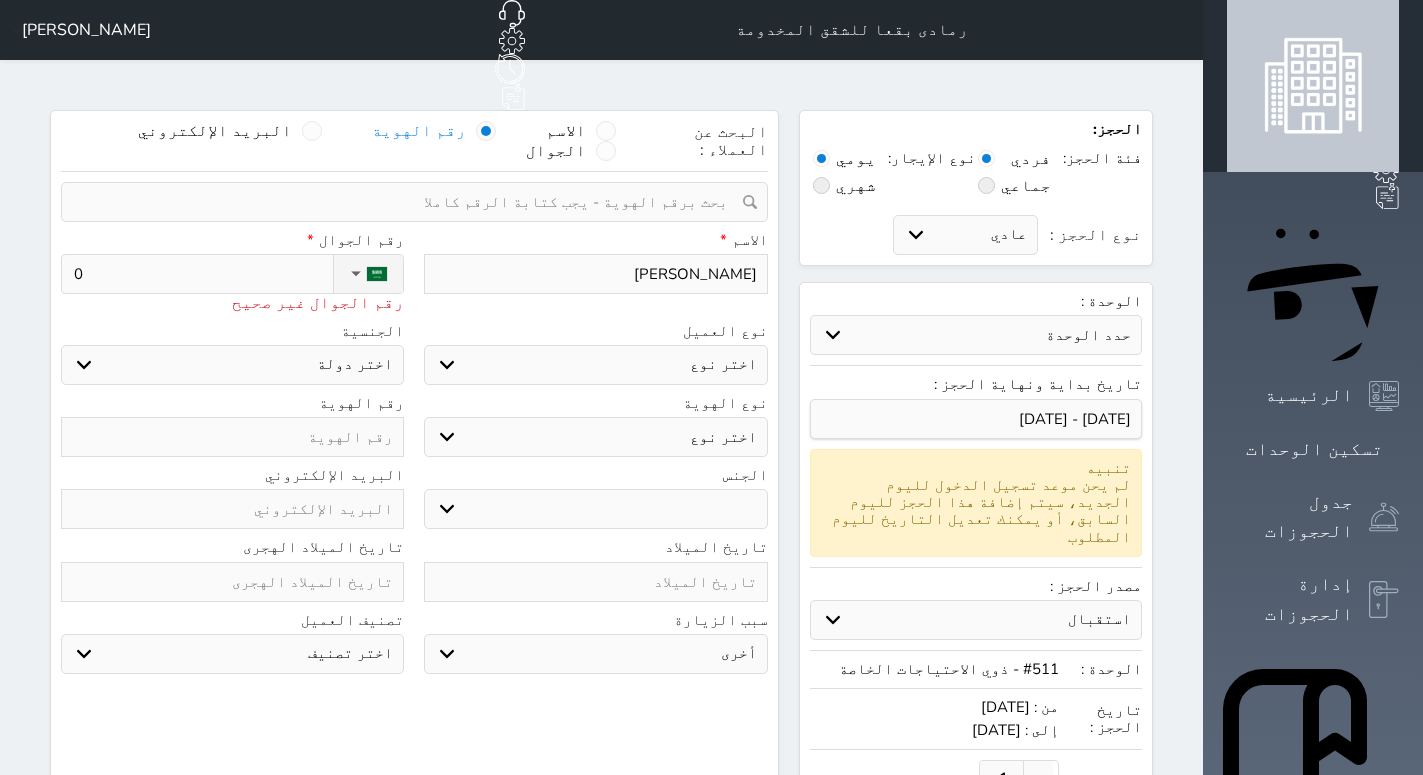 type on "05" 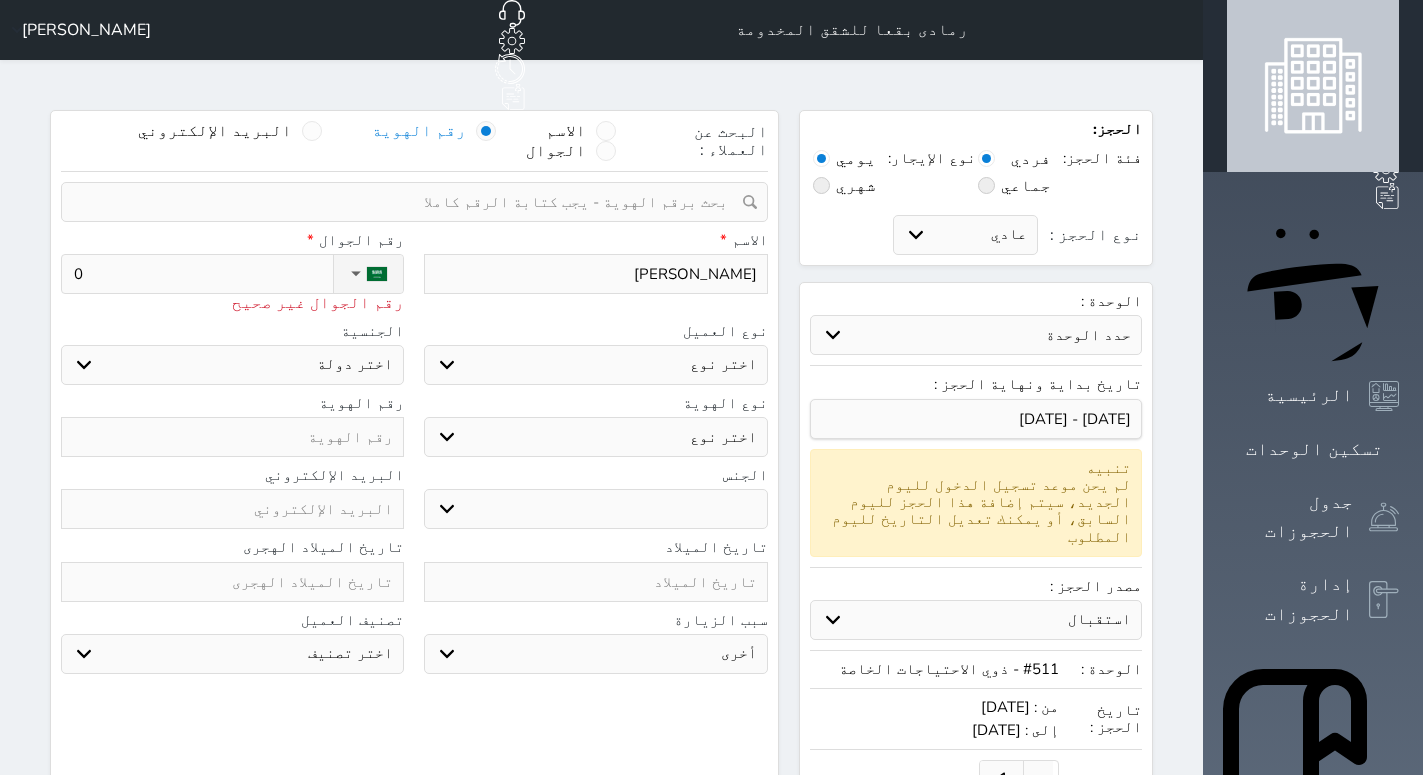 select 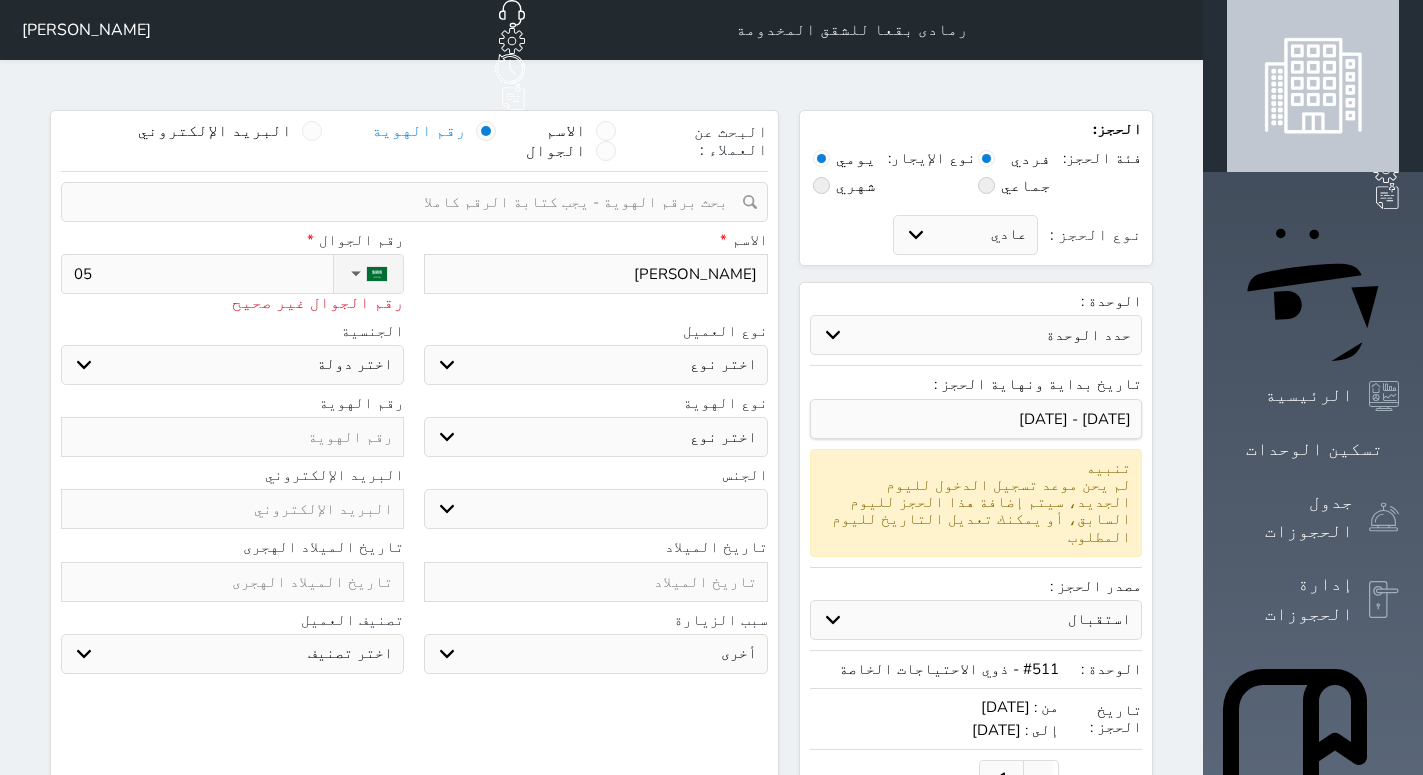 select 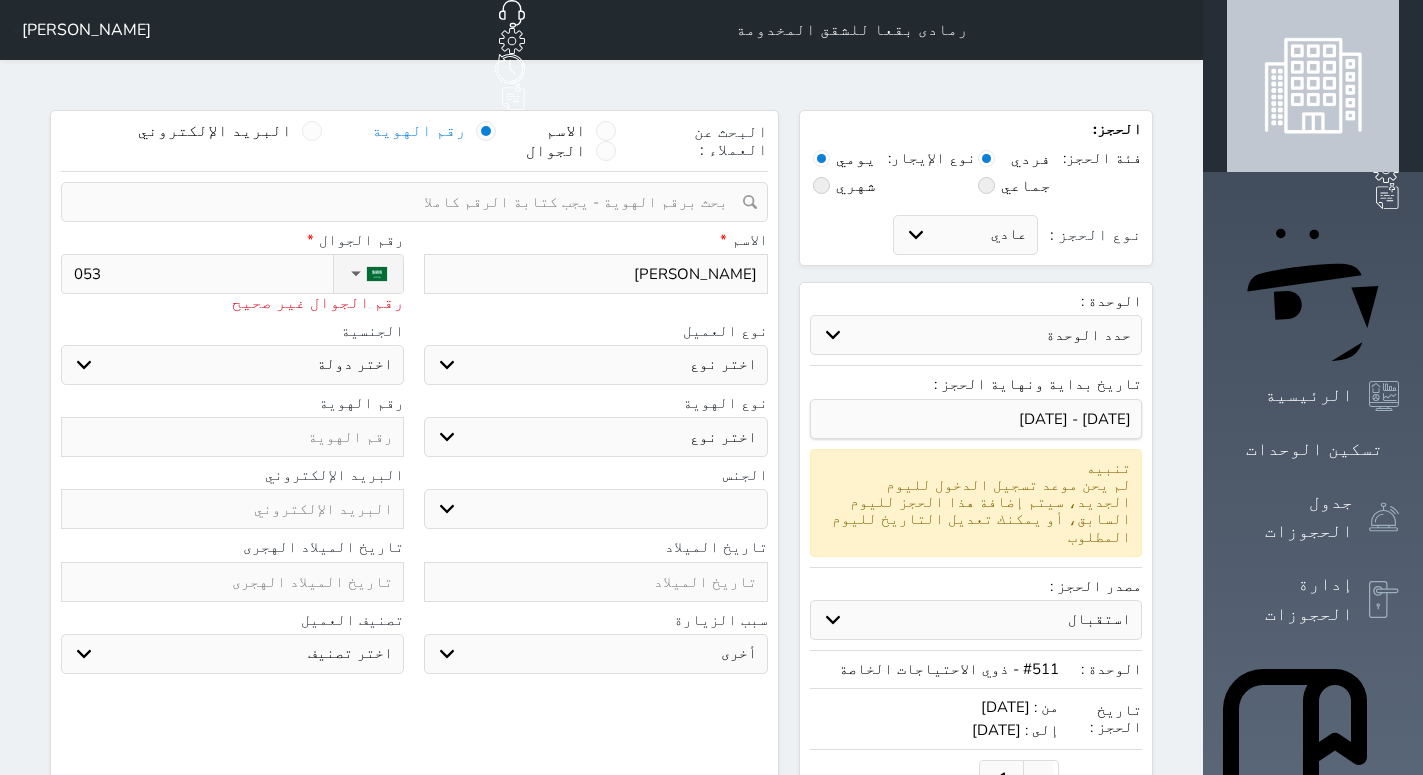 type on "0530" 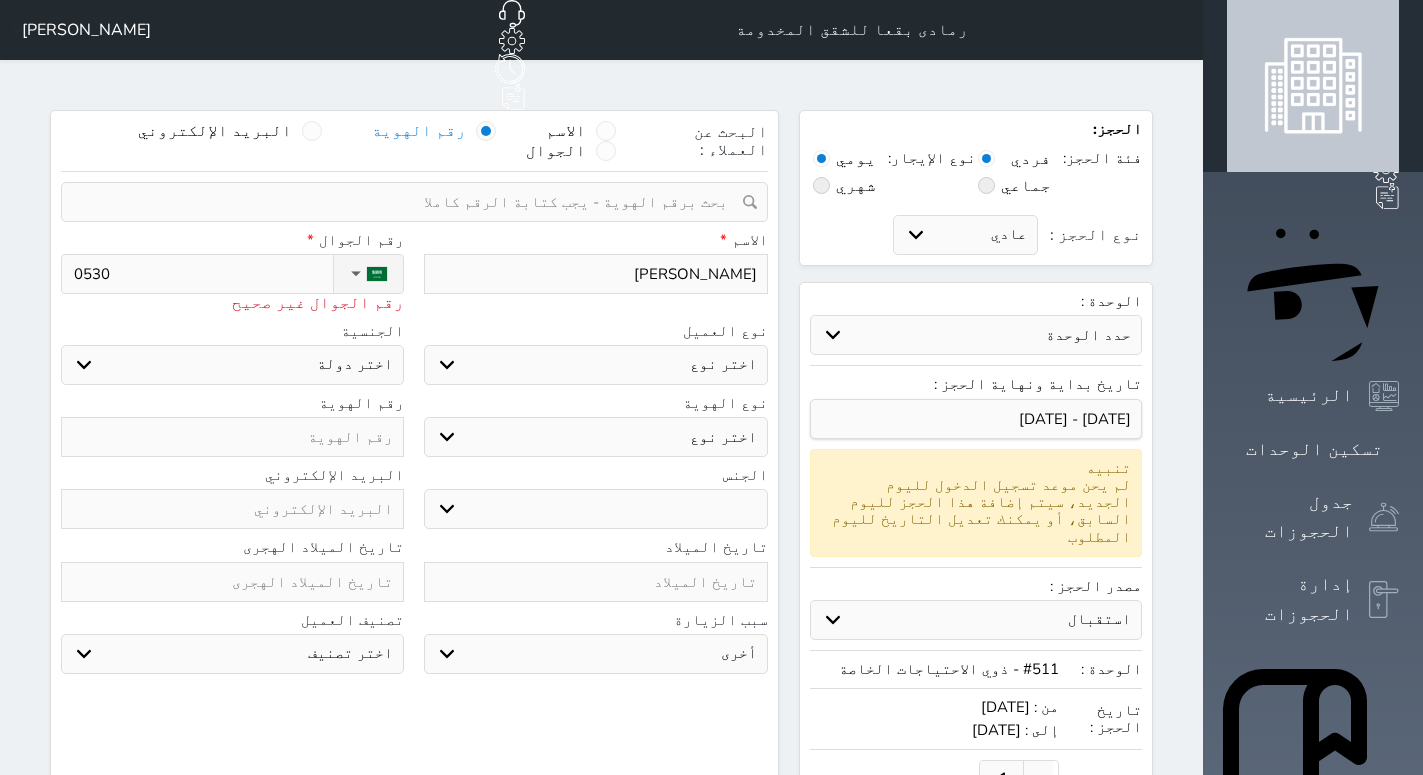 type on "05303" 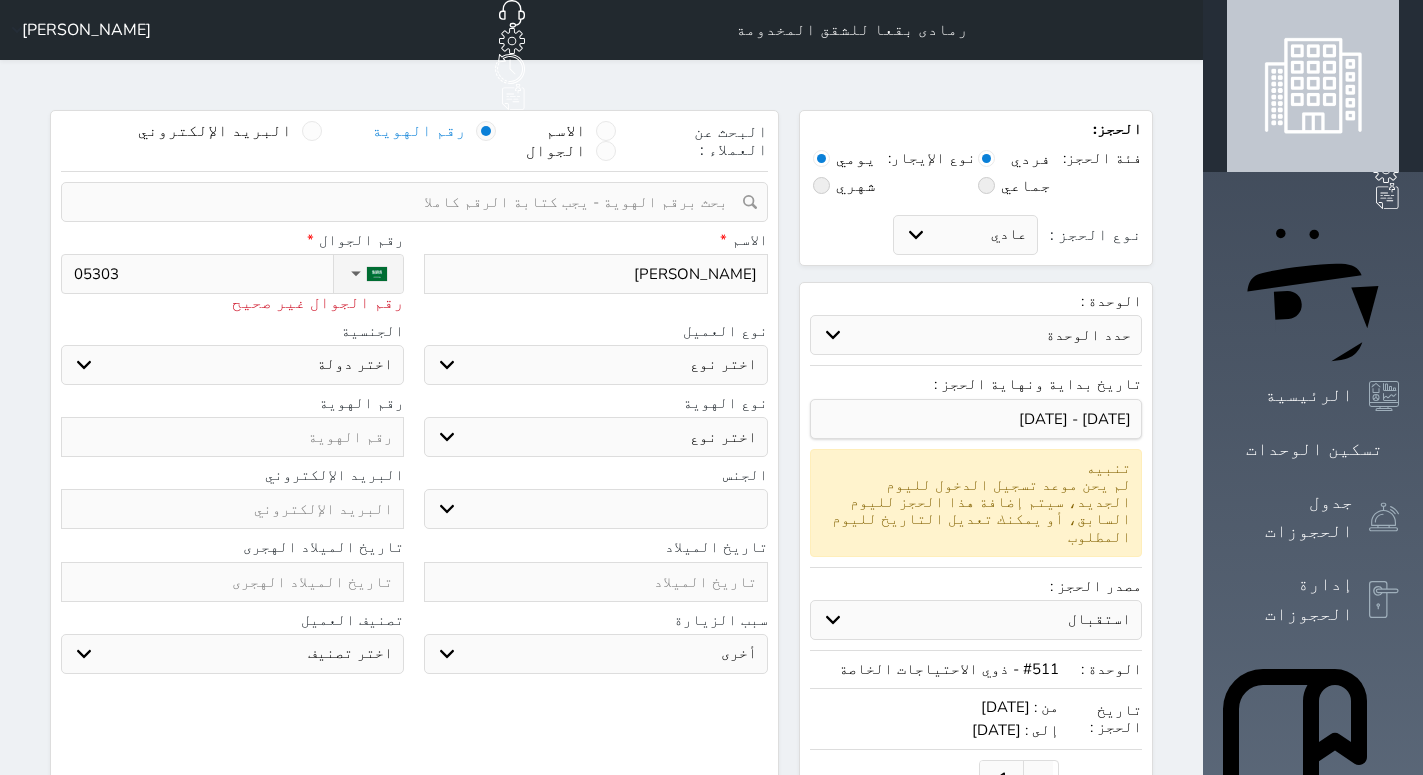 type on "053030" 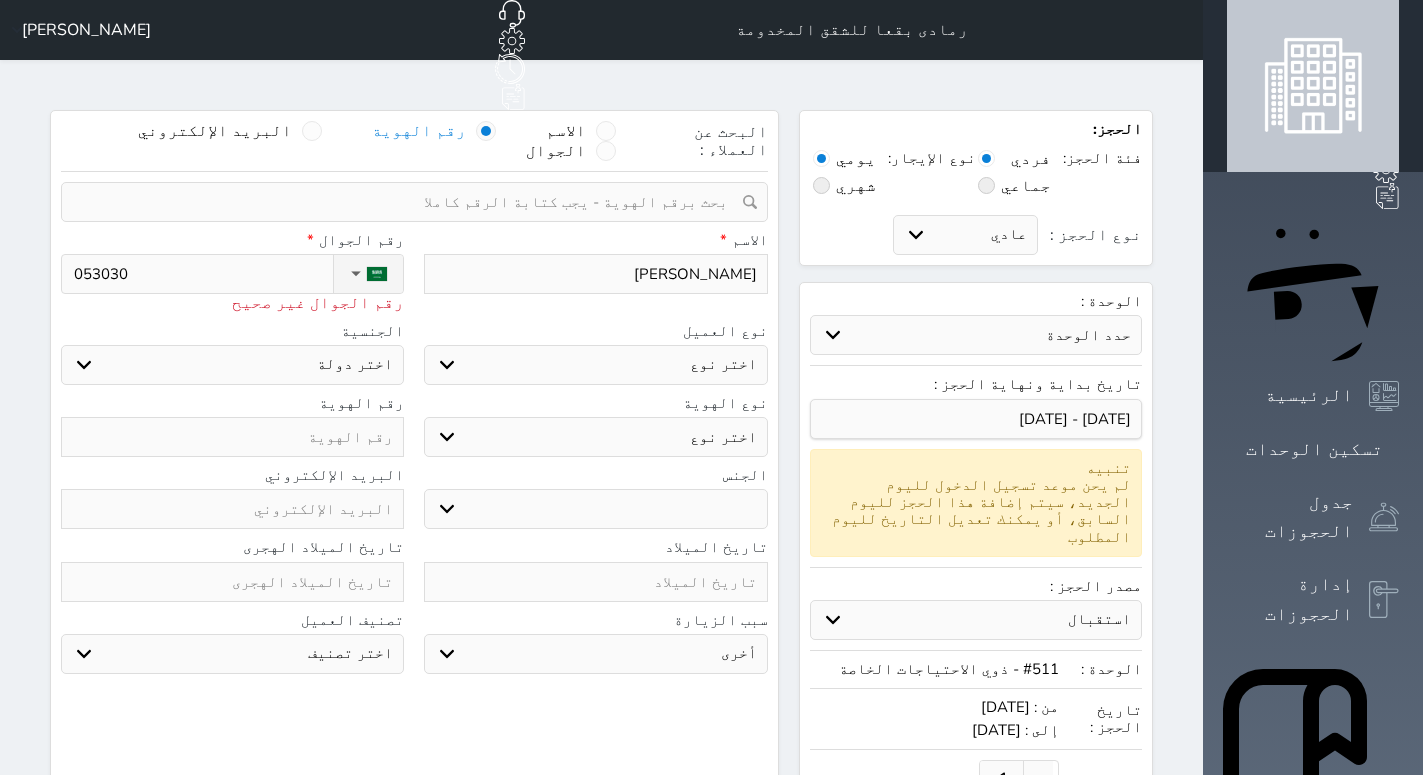 type on "0530307" 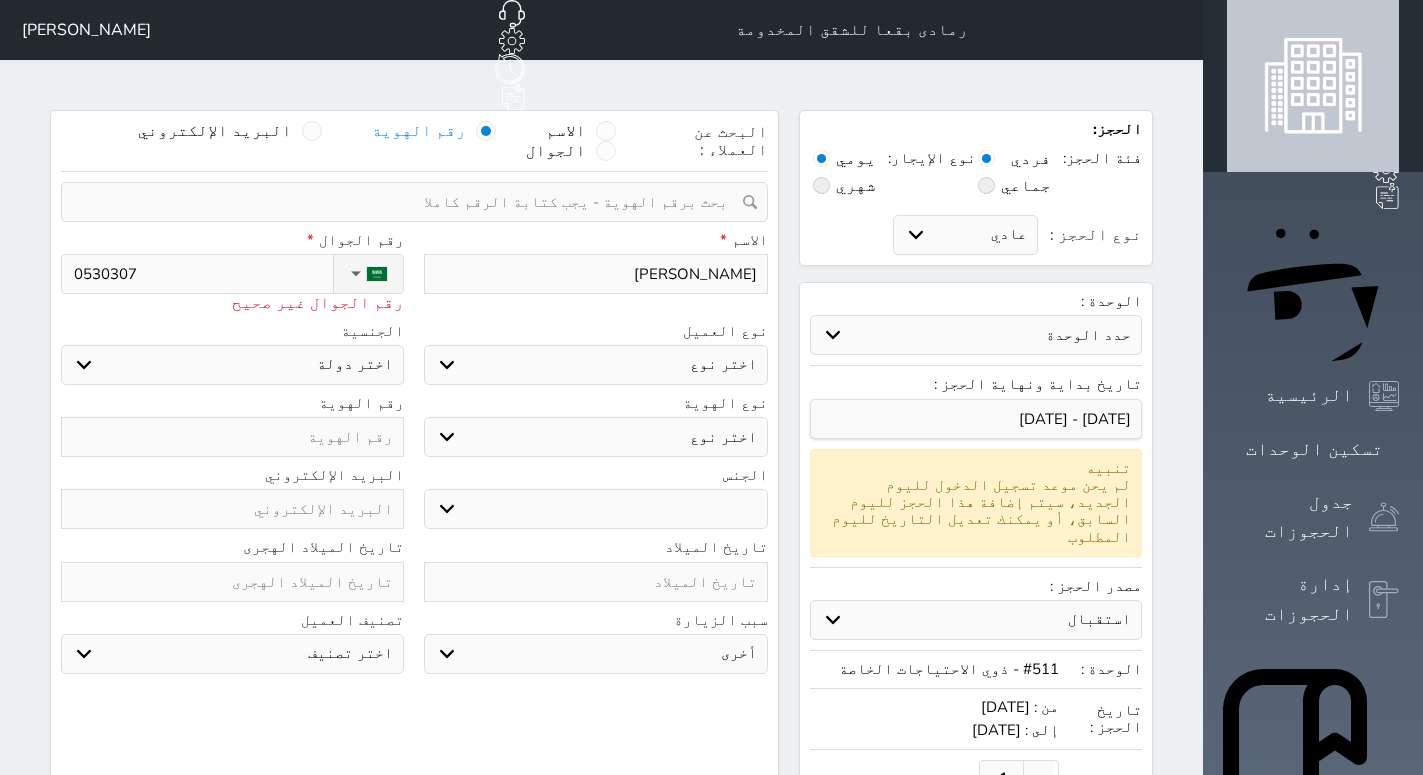 type on "05303070" 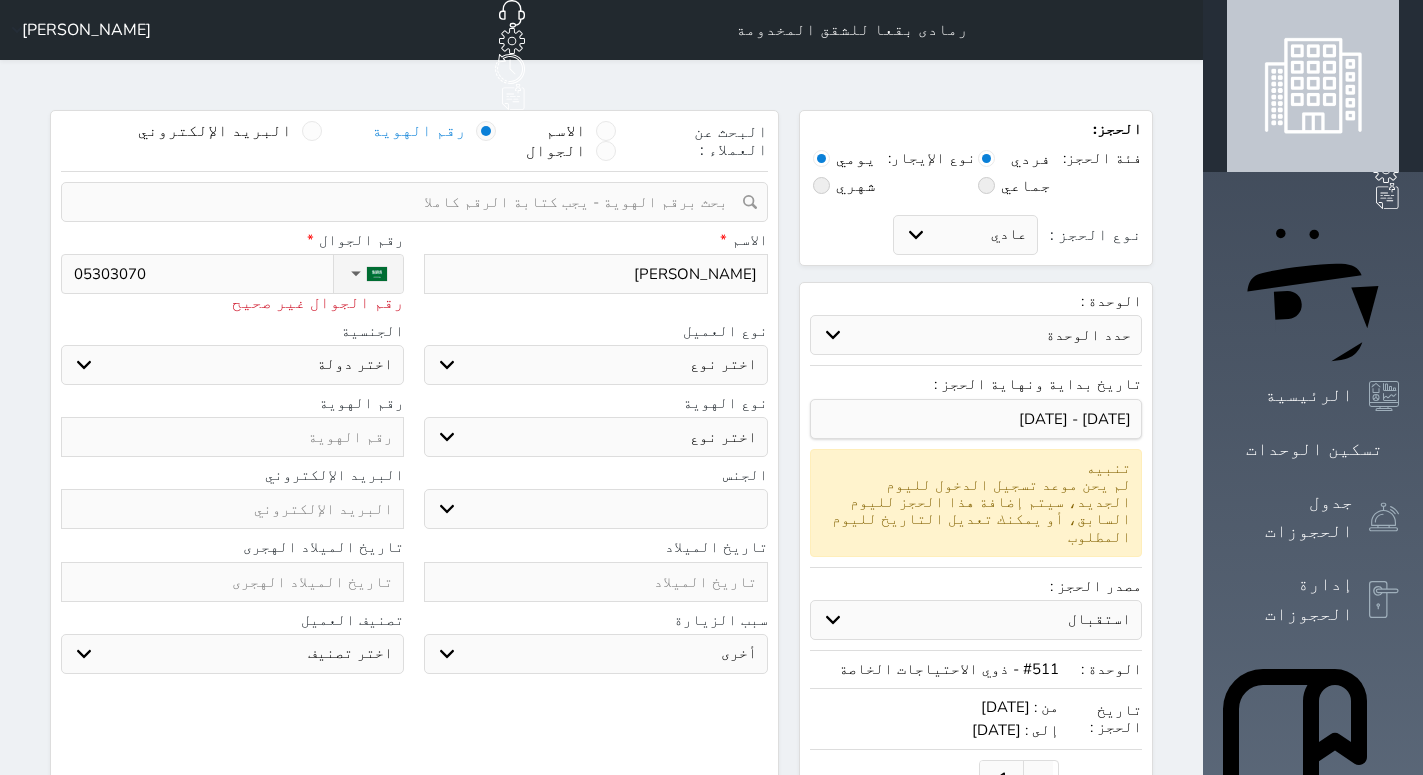 select 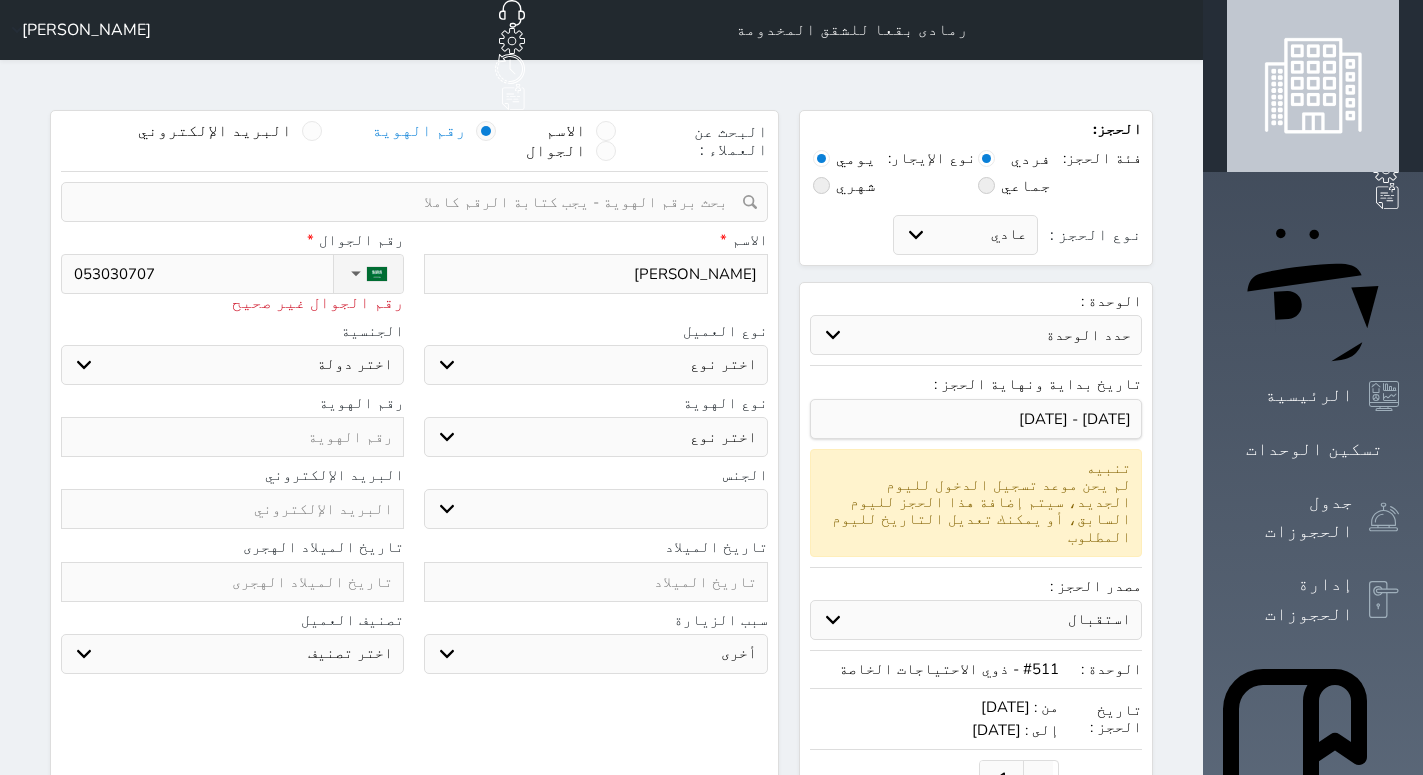 type on "[PHONE_NUMBER]" 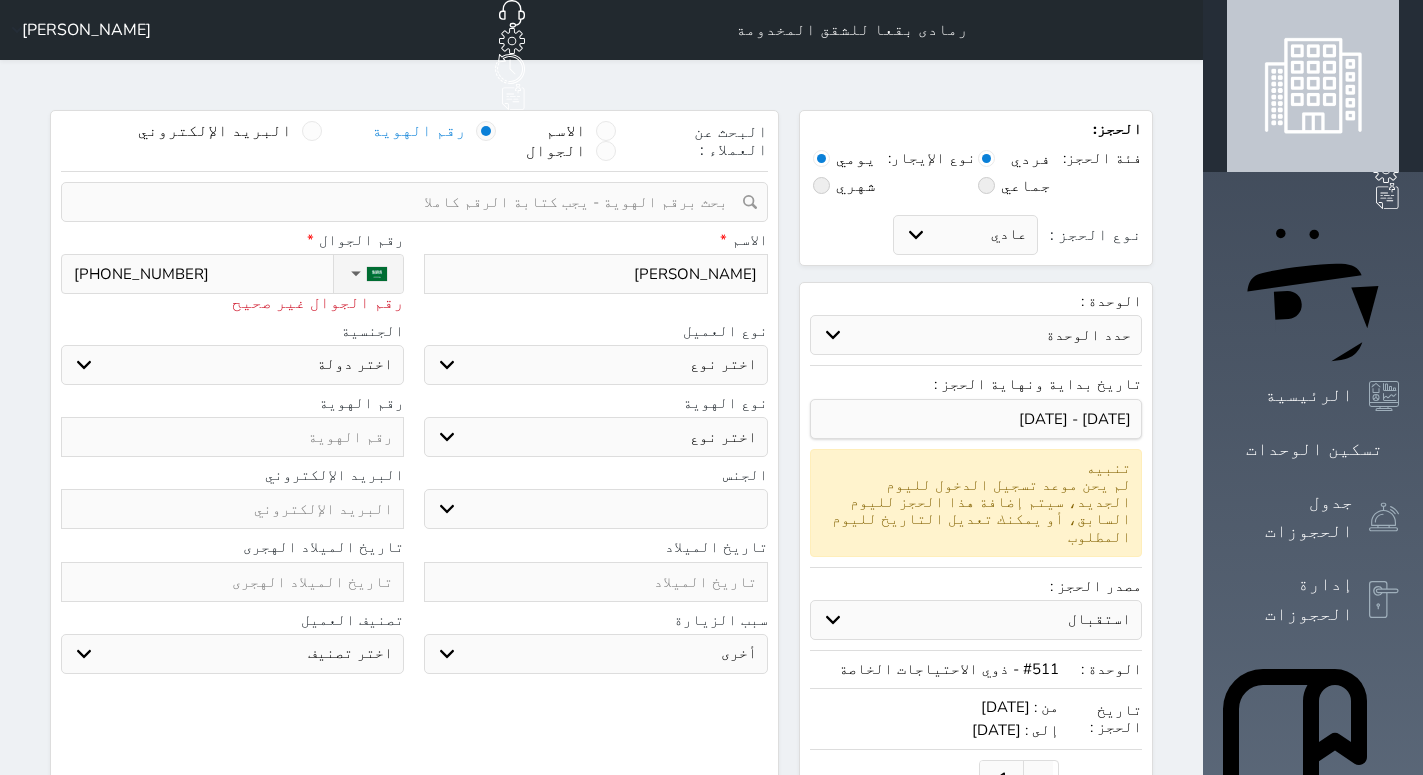 select 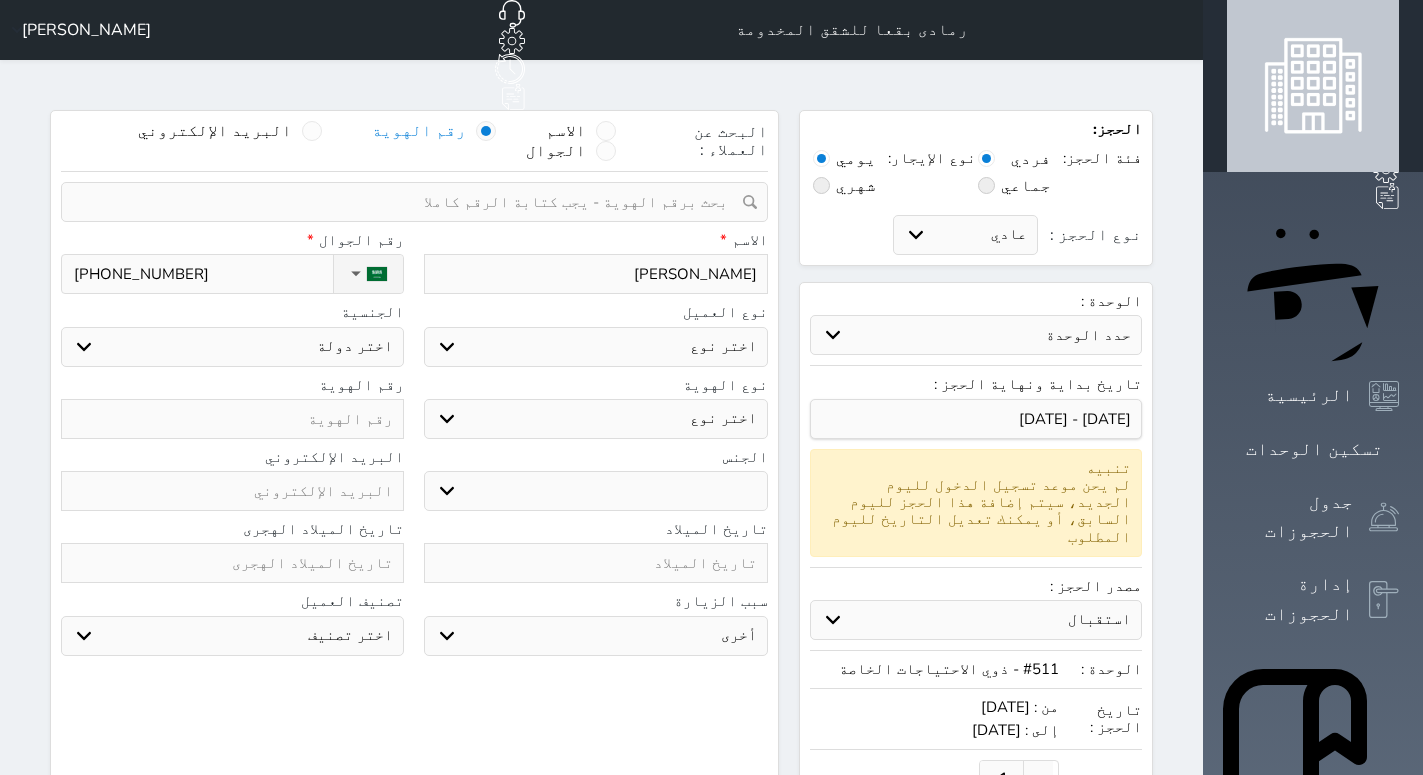click on "[PHONE_NUMBER]" at bounding box center (203, 274) 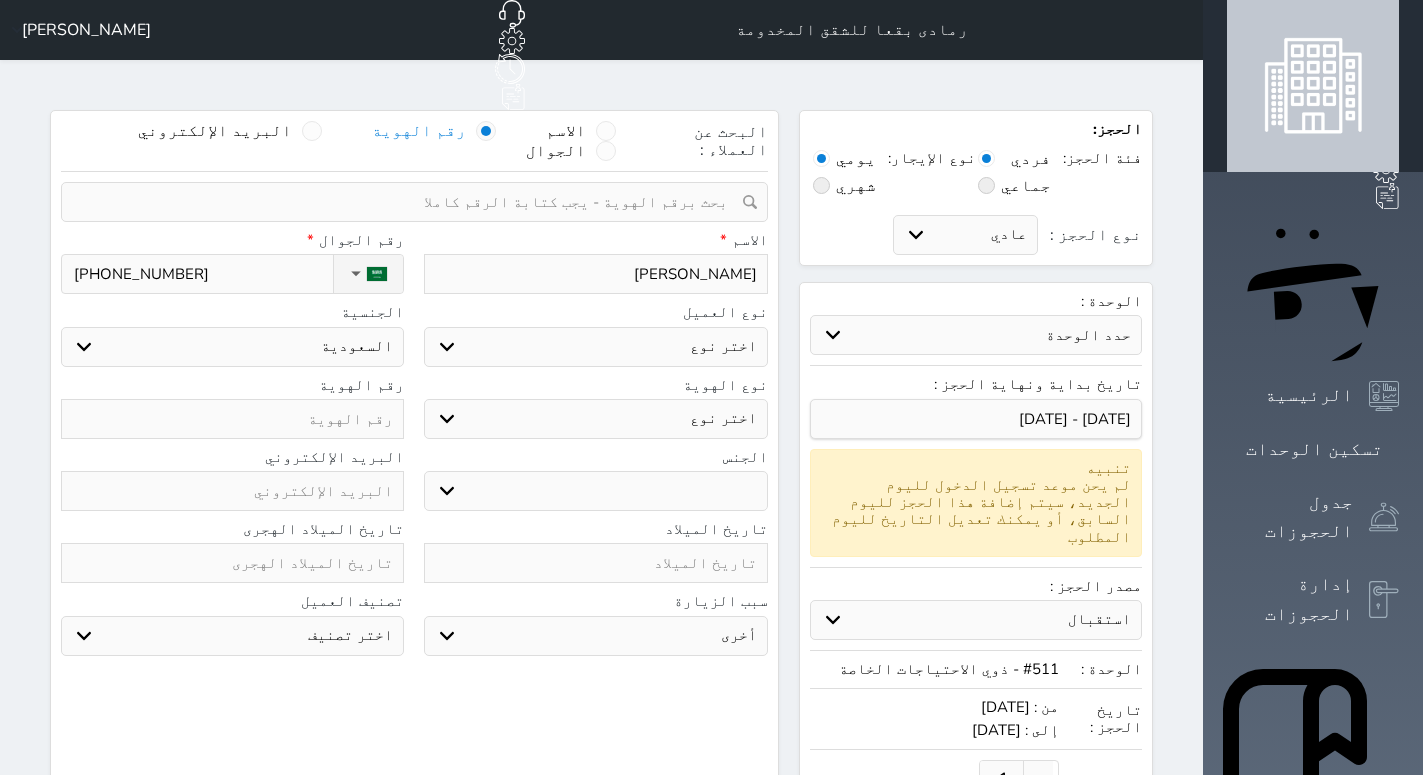 click on "السعودية" at bounding box center [0, 0] 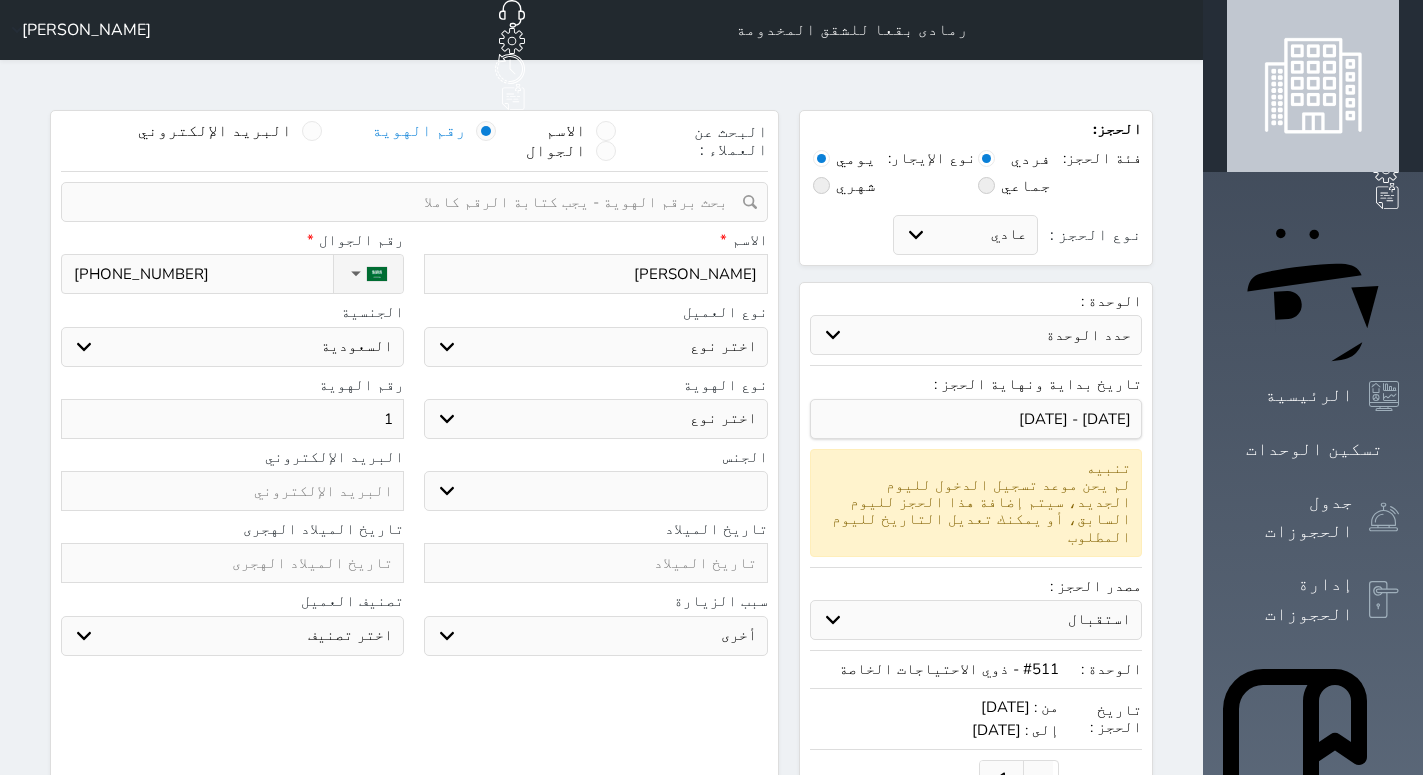 select 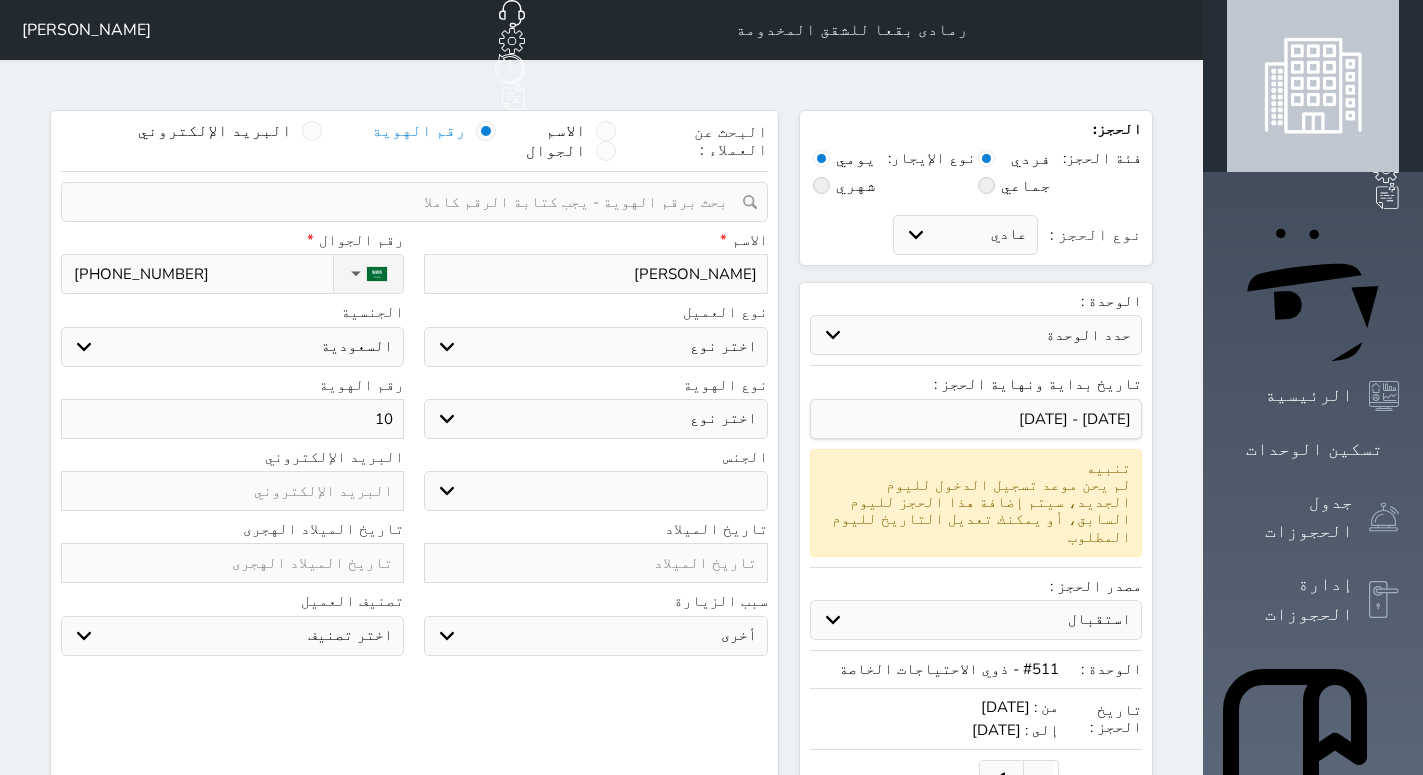 select 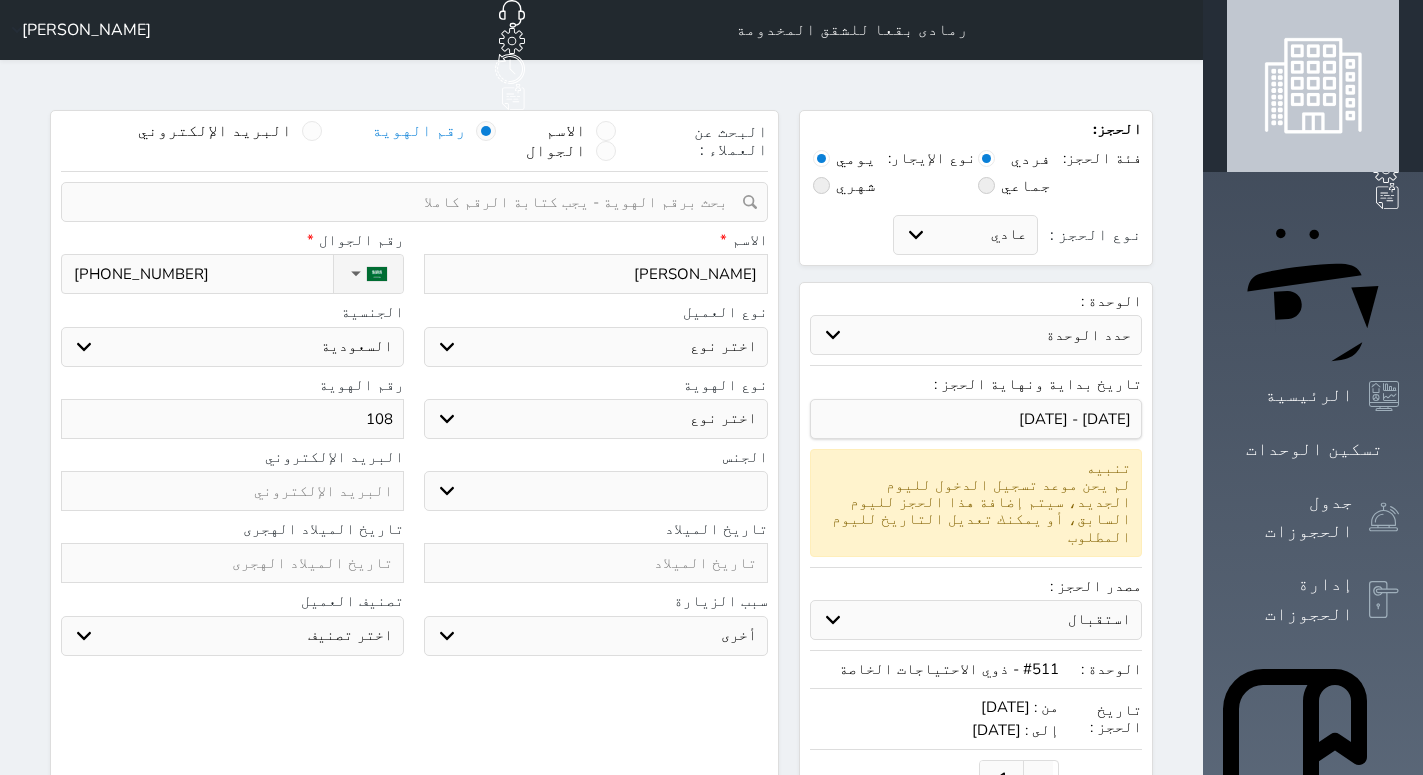 select 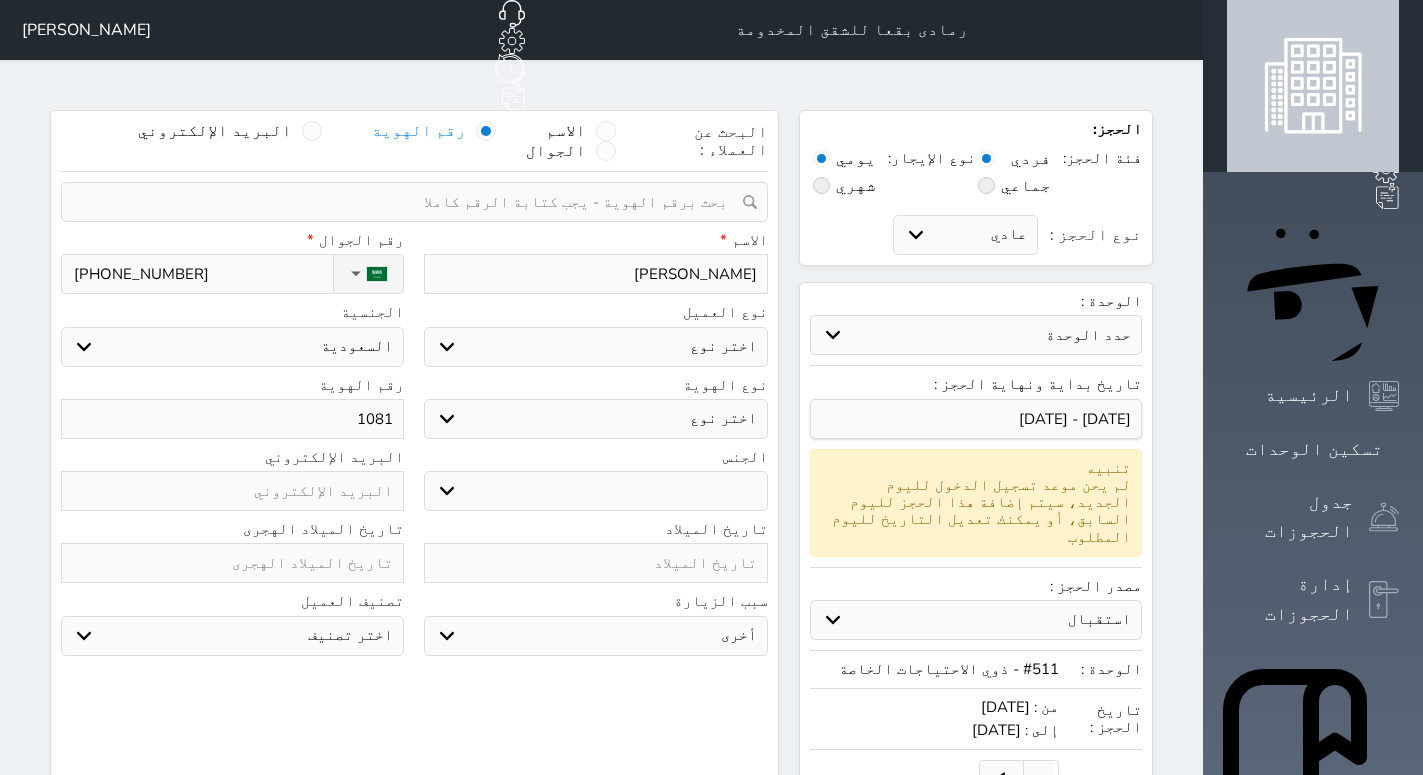 select 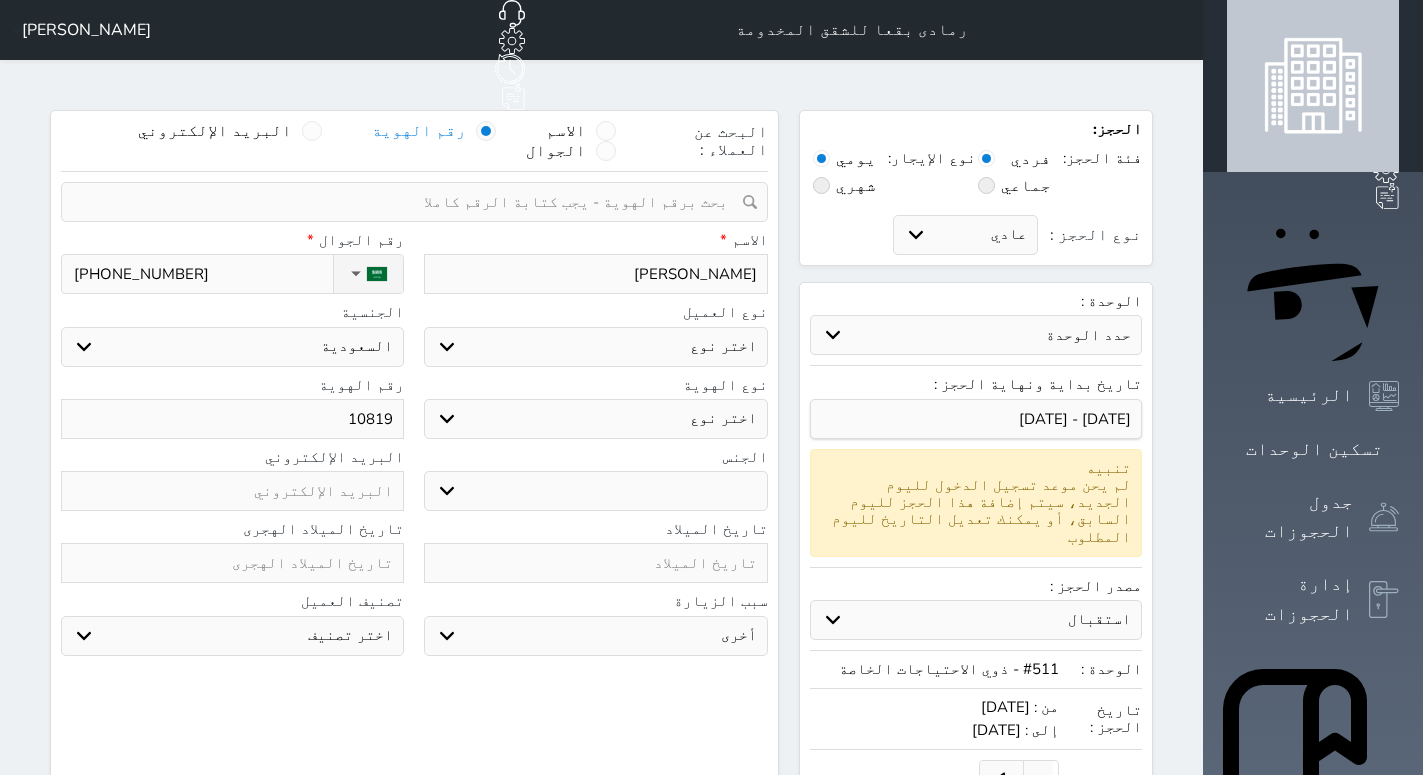select 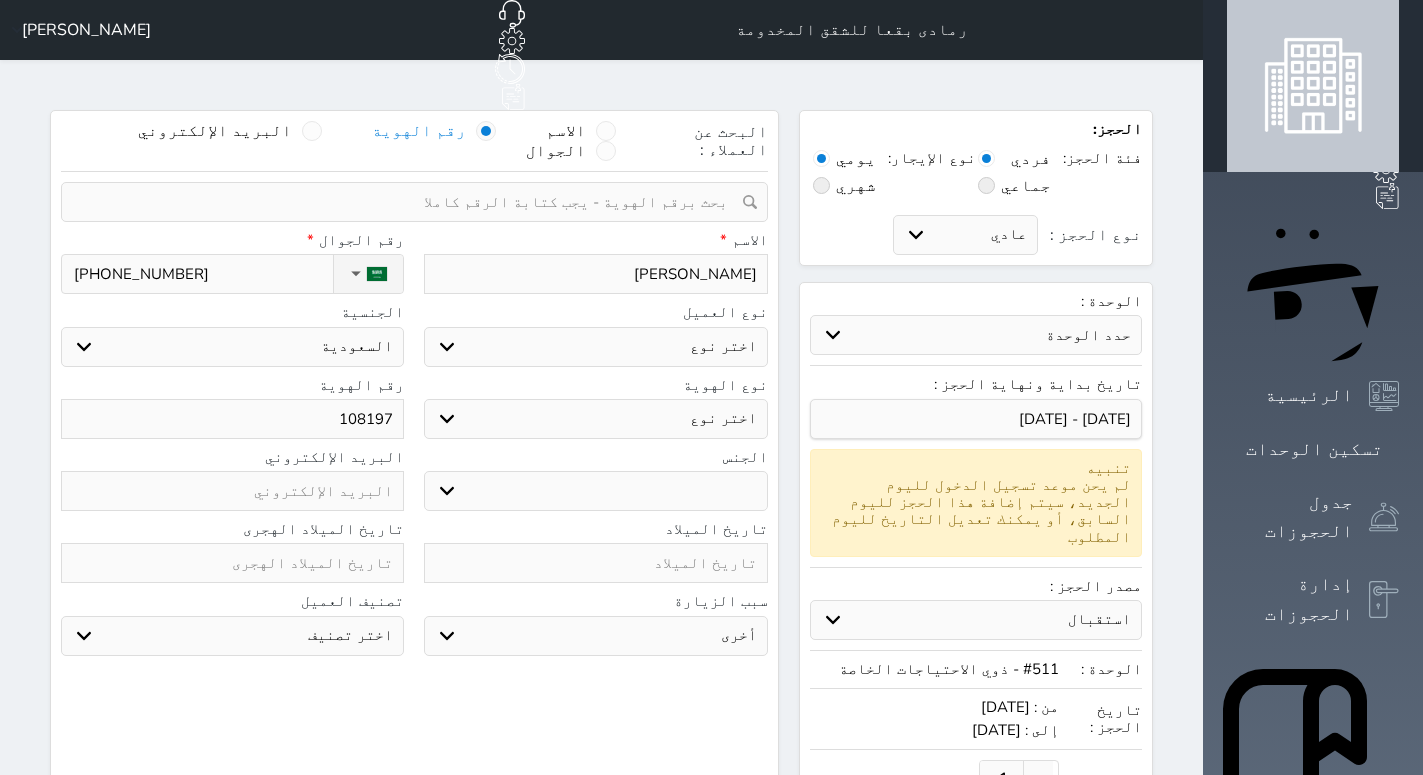 type 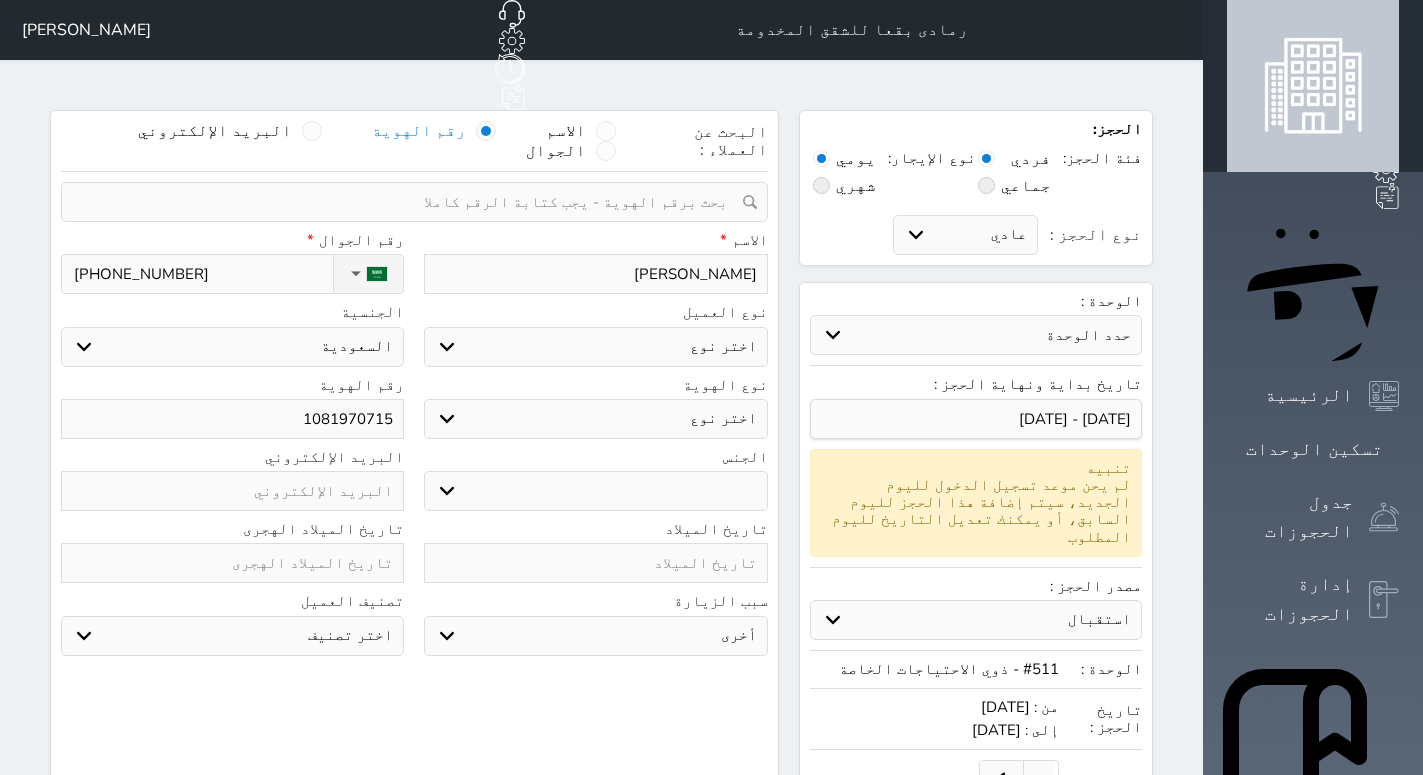 click on "1081970715" at bounding box center [232, 419] 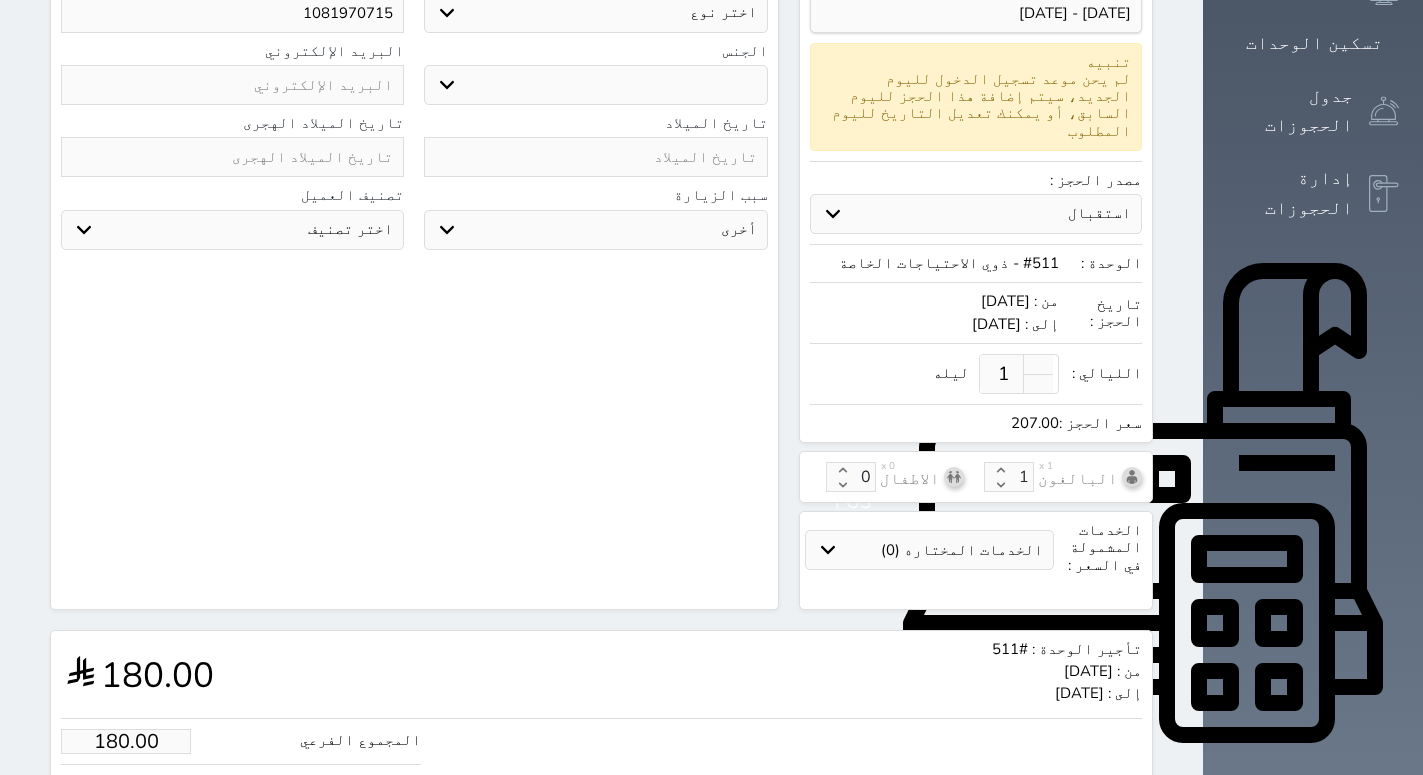 scroll, scrollTop: 514, scrollLeft: 0, axis: vertical 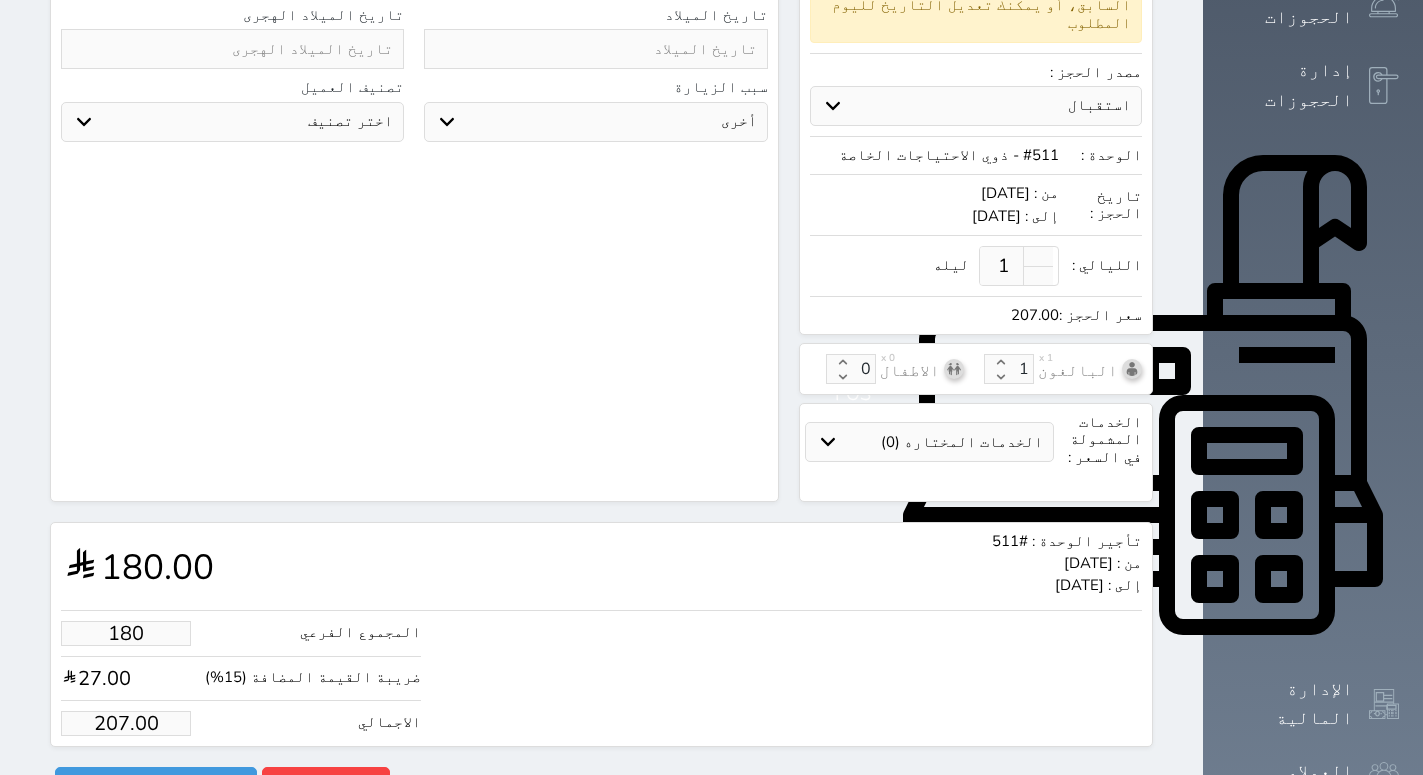 click on "180" at bounding box center (126, 633) 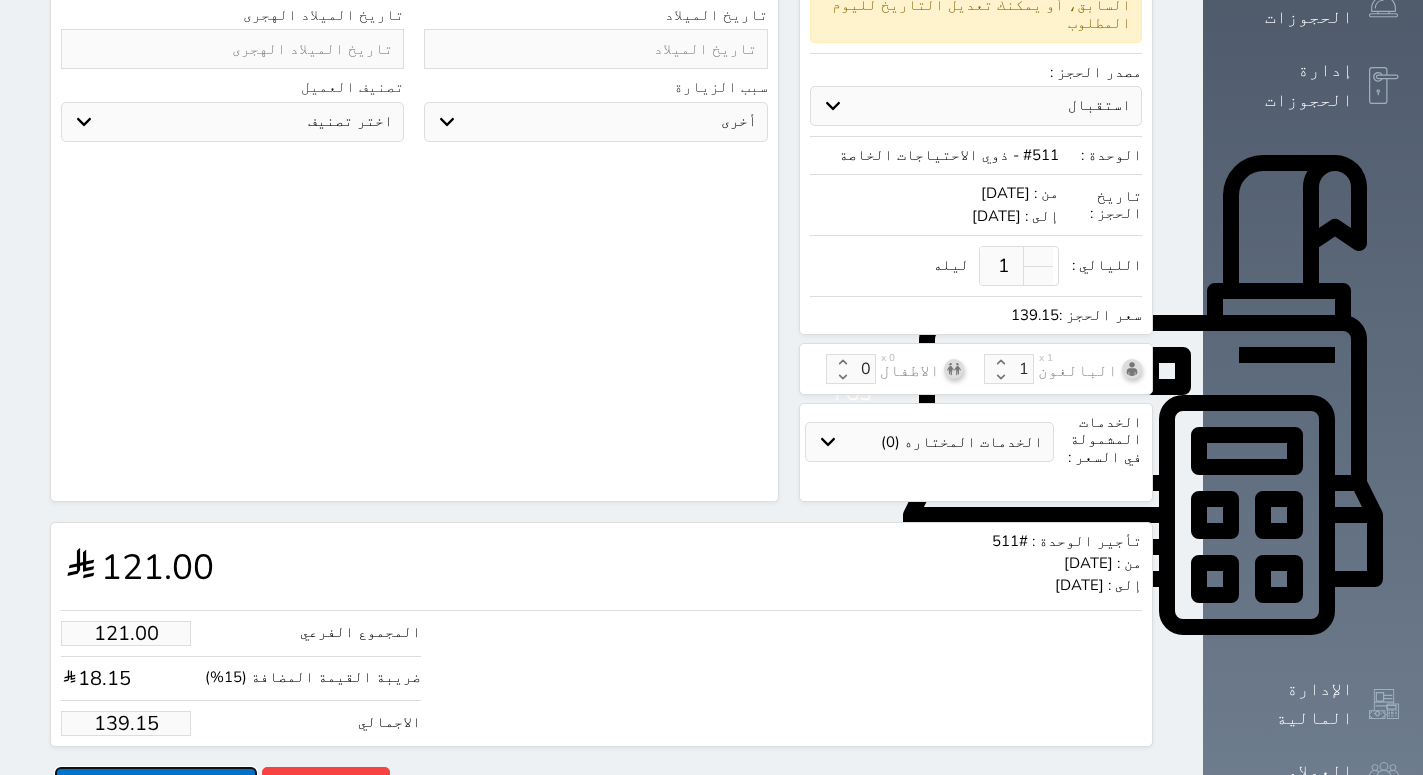 click on "حجز" at bounding box center [156, 784] 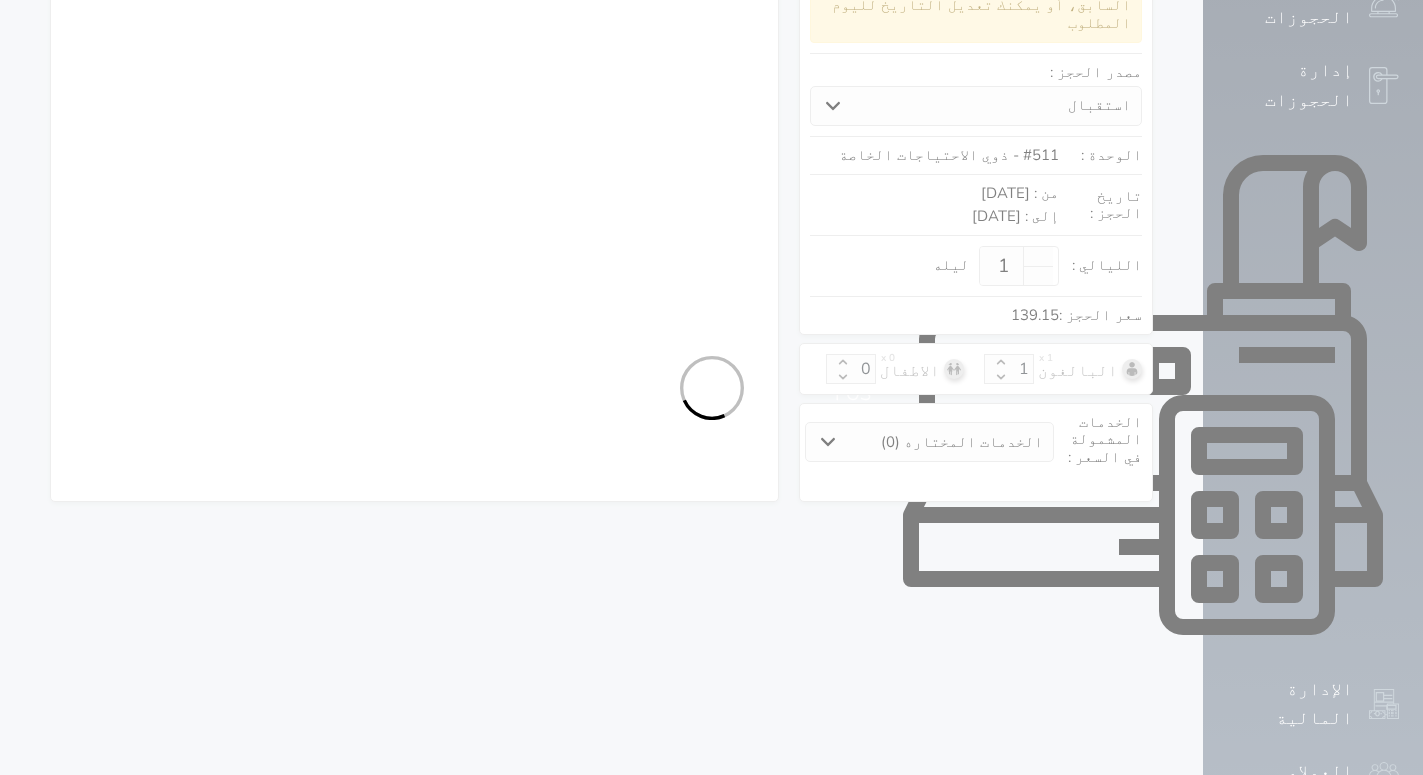 scroll, scrollTop: 510, scrollLeft: 0, axis: vertical 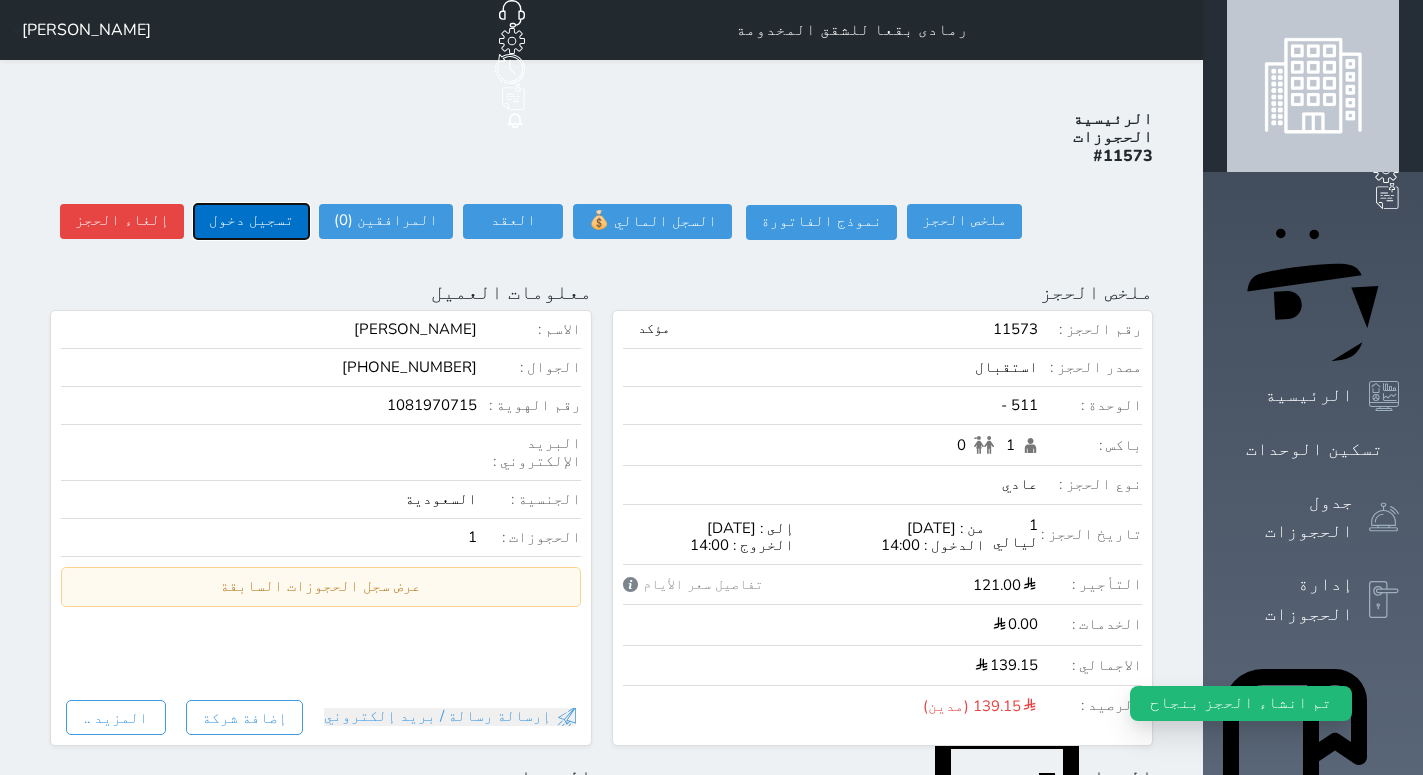 click on "تسجيل دخول" at bounding box center (251, 221) 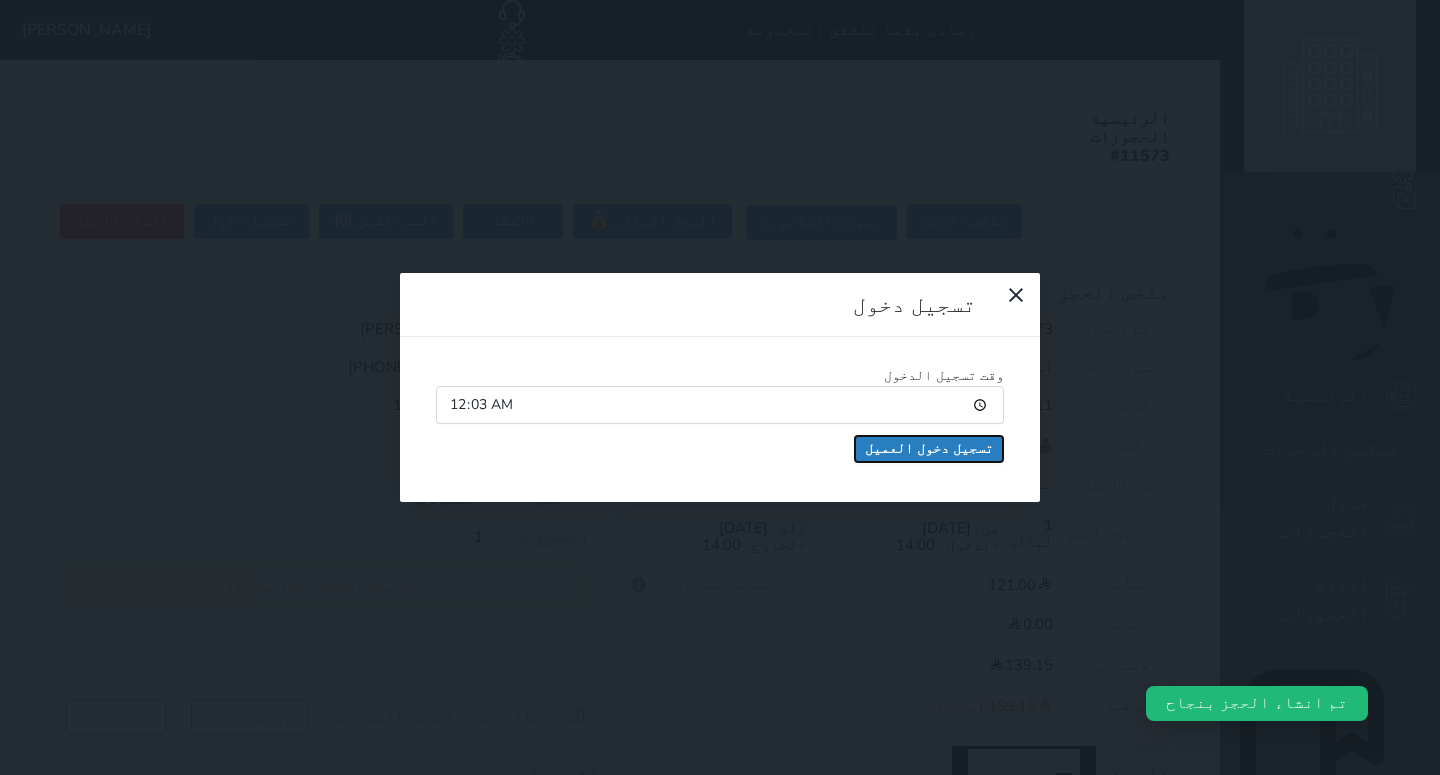 click on "تسجيل دخول العميل" at bounding box center [929, 449] 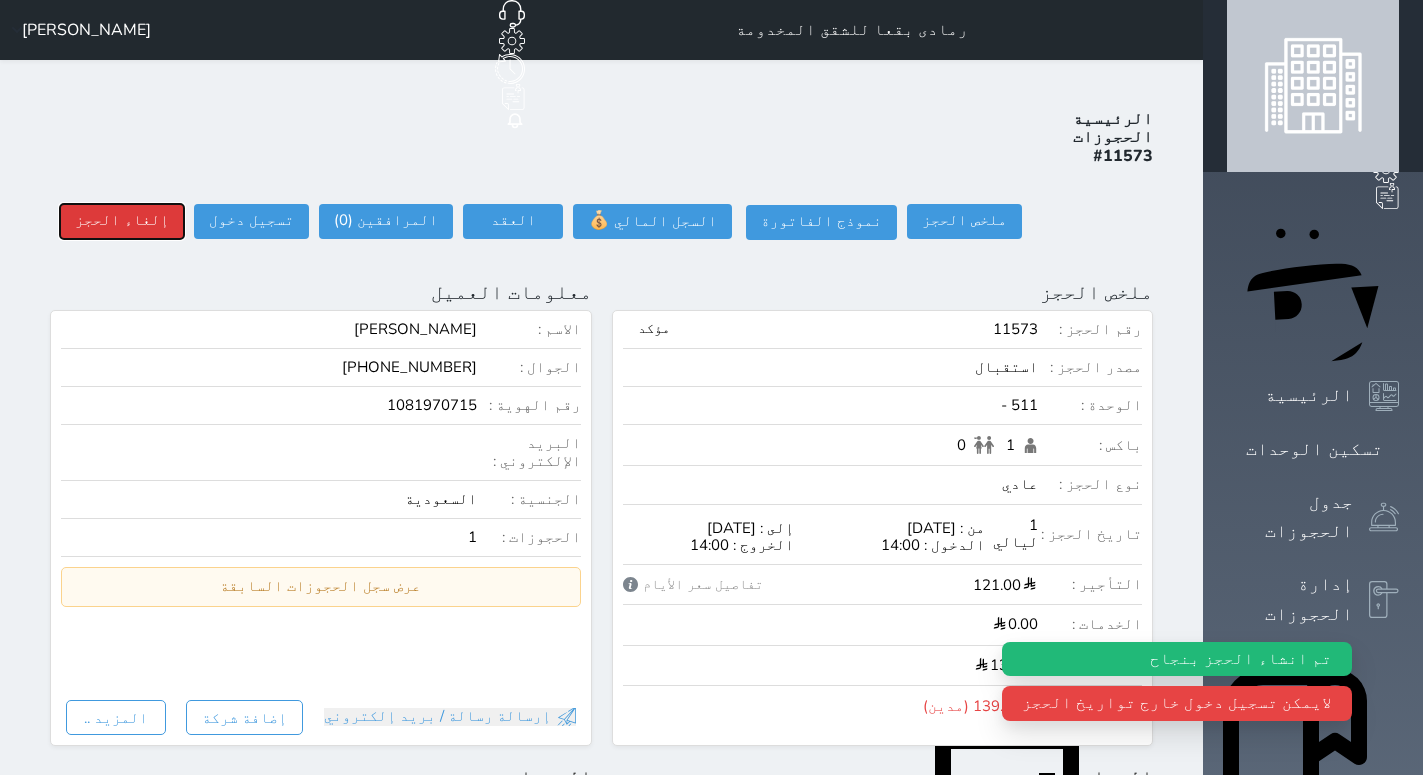 click on "إلغاء الحجز" at bounding box center [122, 221] 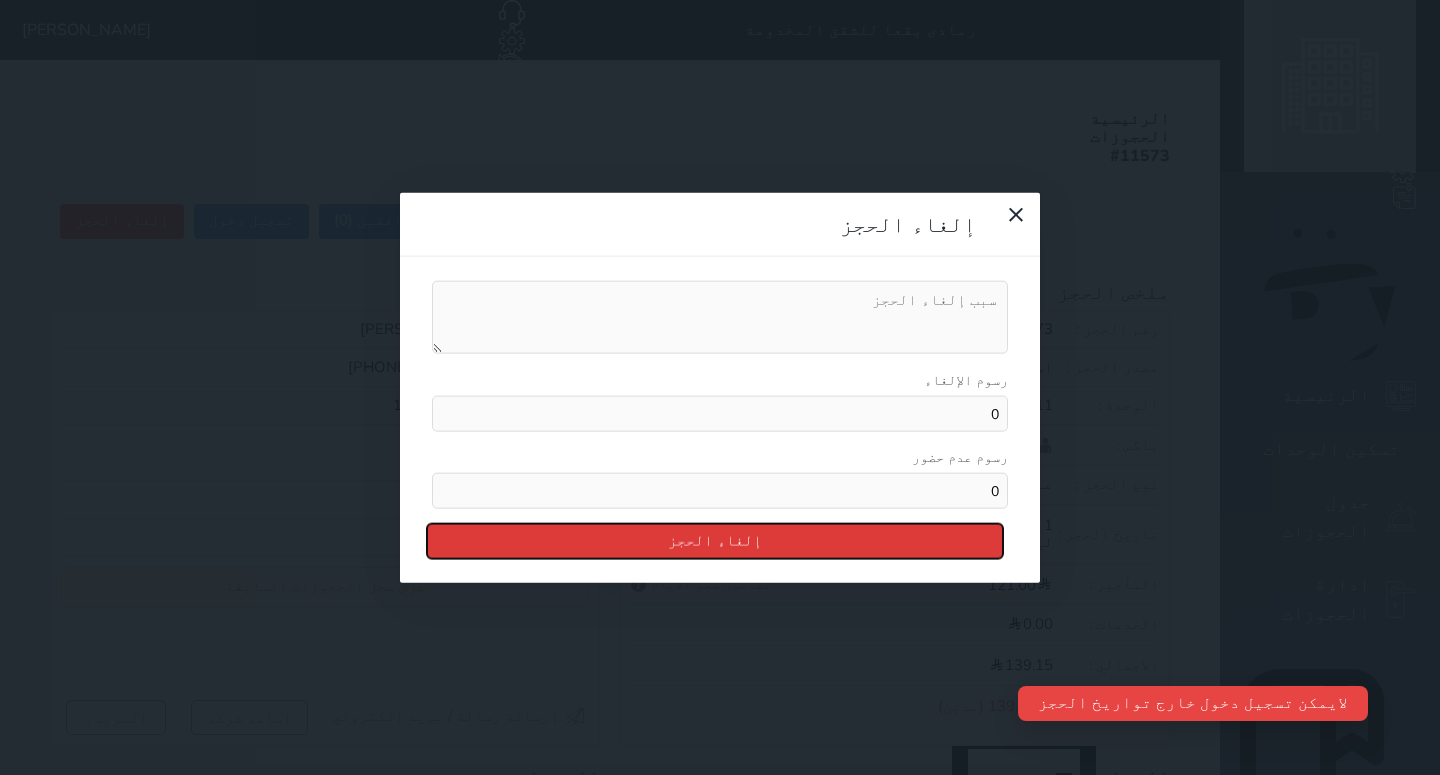 click on "إلغاء الحجز" at bounding box center [715, 541] 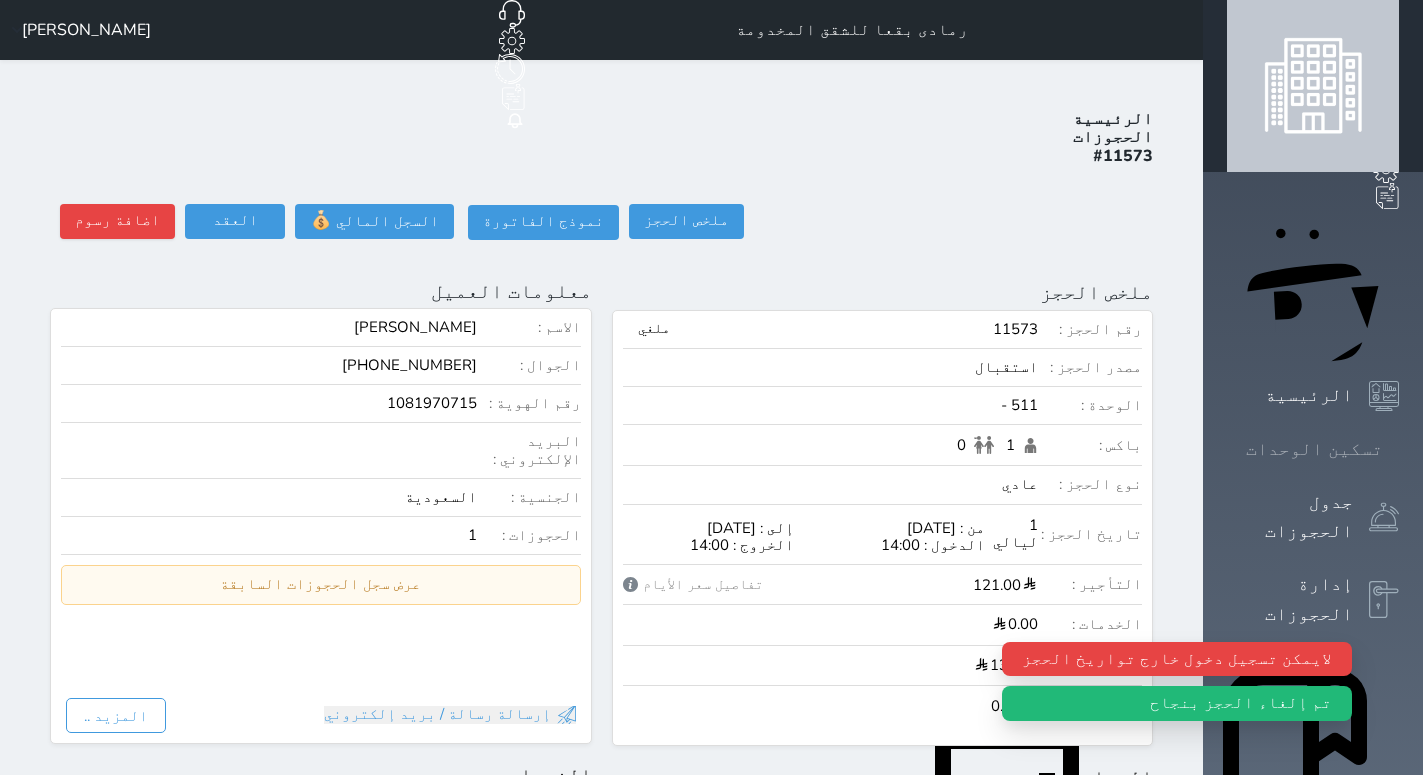 click on "تسكين الوحدات" at bounding box center (1313, 449) 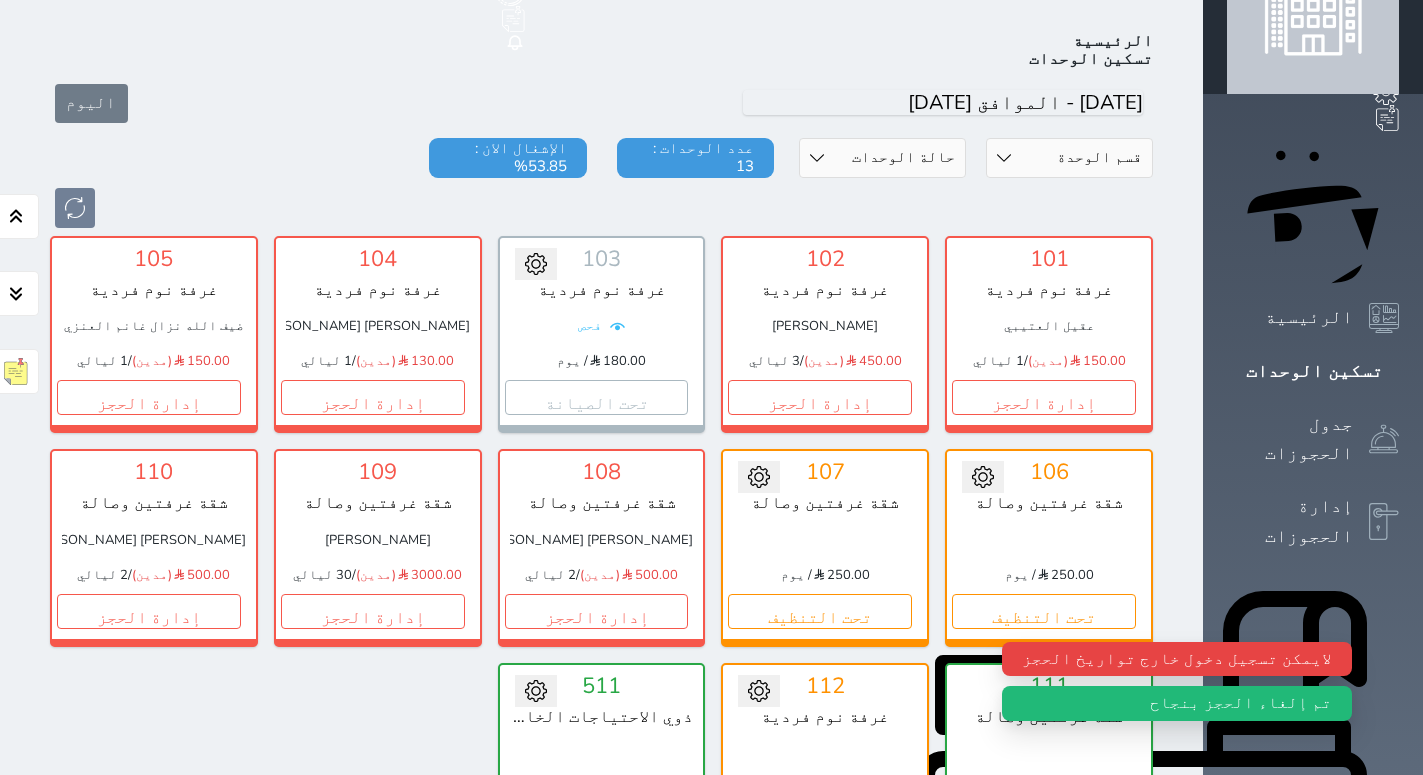 scroll, scrollTop: 384, scrollLeft: 0, axis: vertical 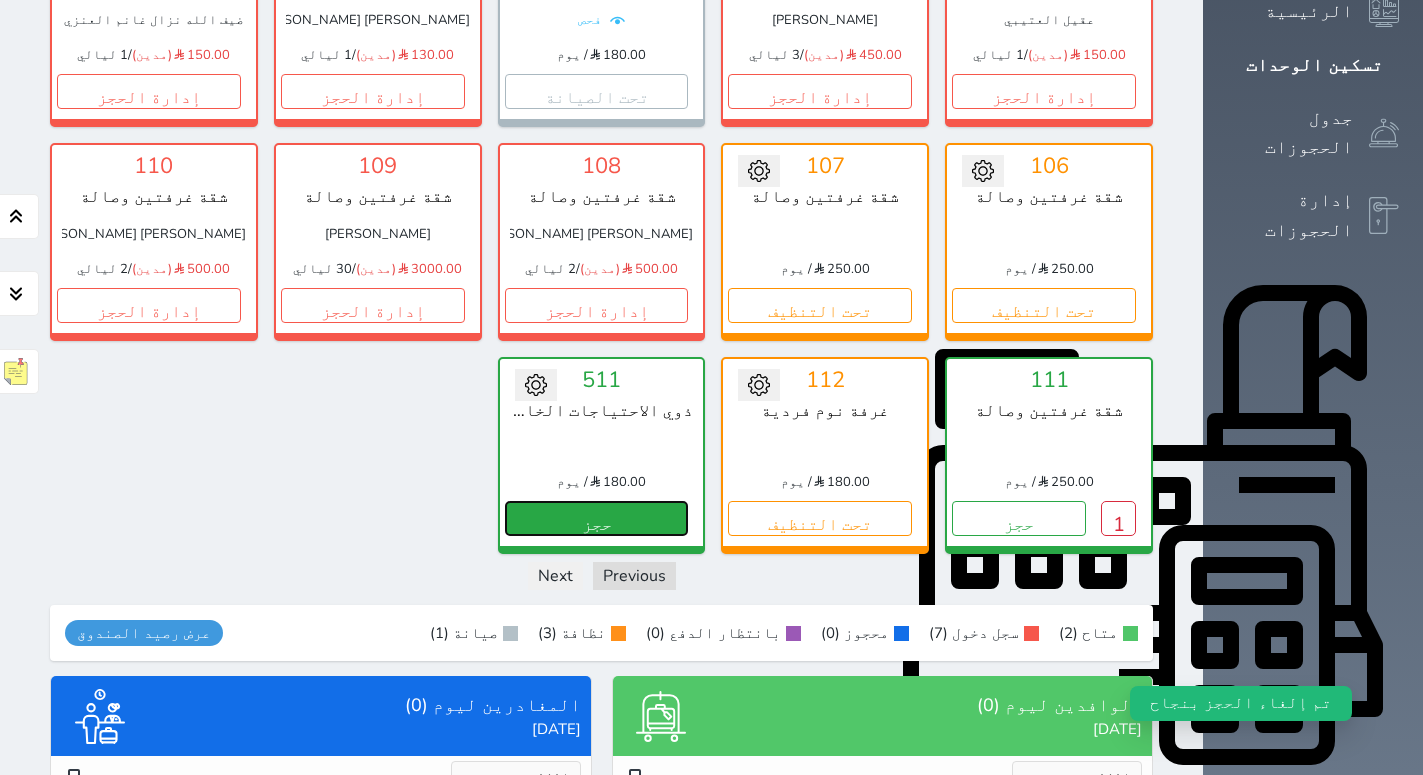 click on "حجز" at bounding box center (597, 518) 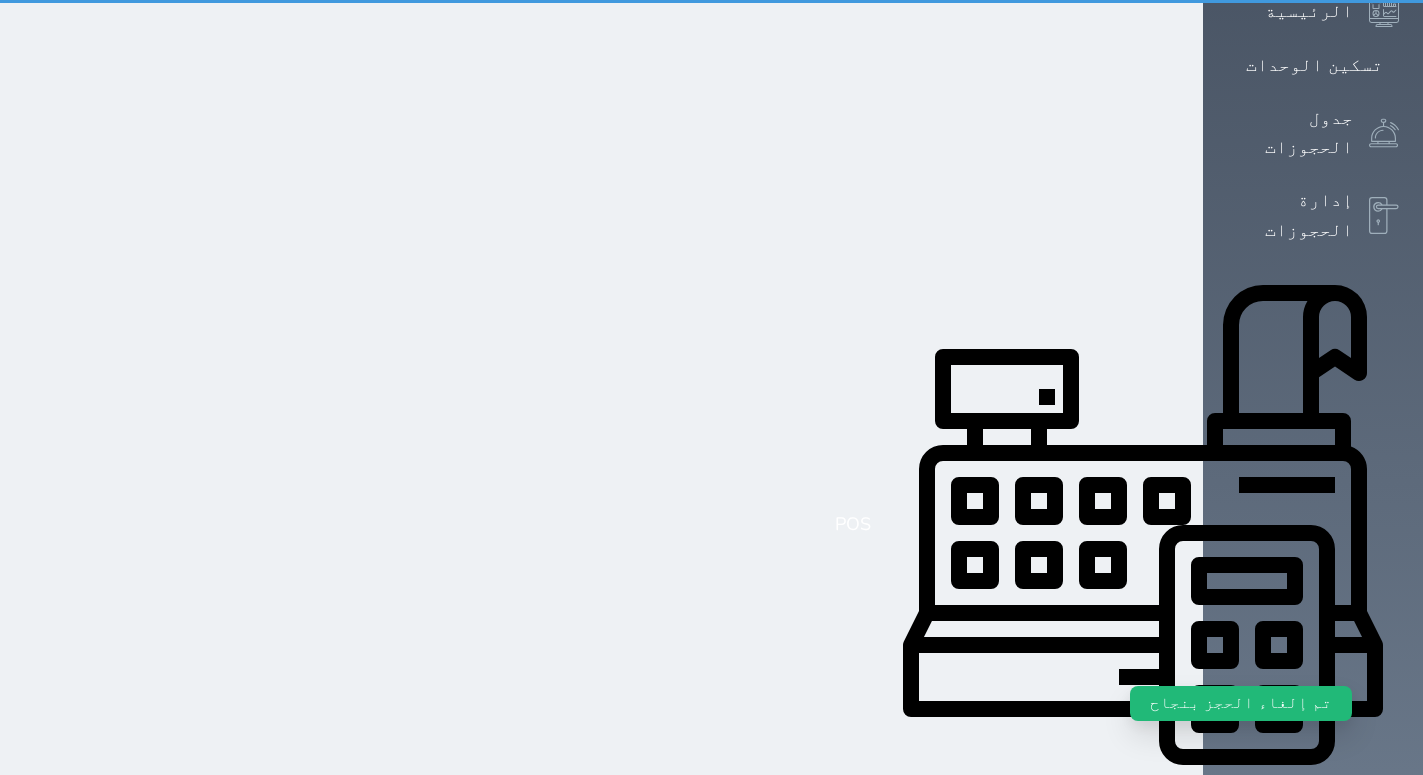 scroll, scrollTop: 0, scrollLeft: 0, axis: both 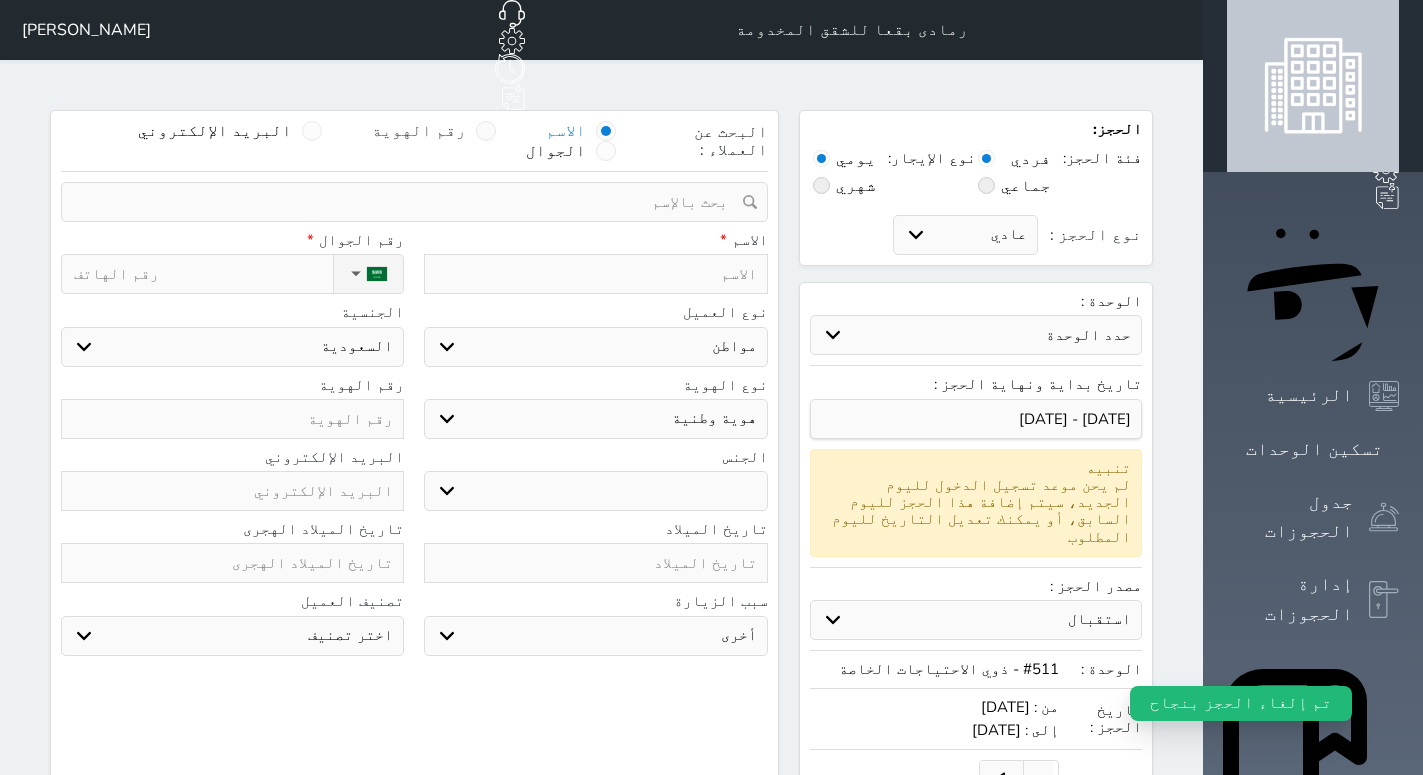 click on "رقم الهوية" at bounding box center [434, 131] 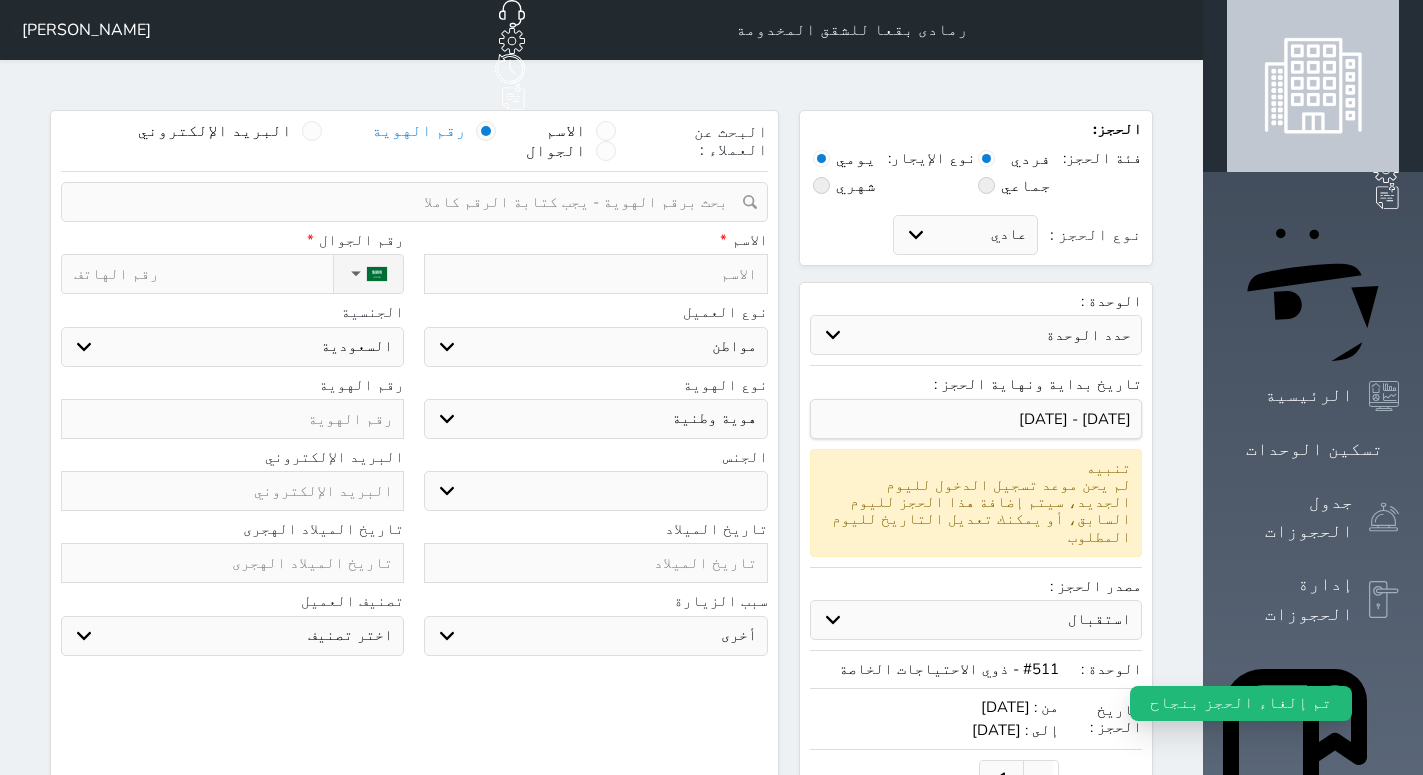 click at bounding box center (407, 202) 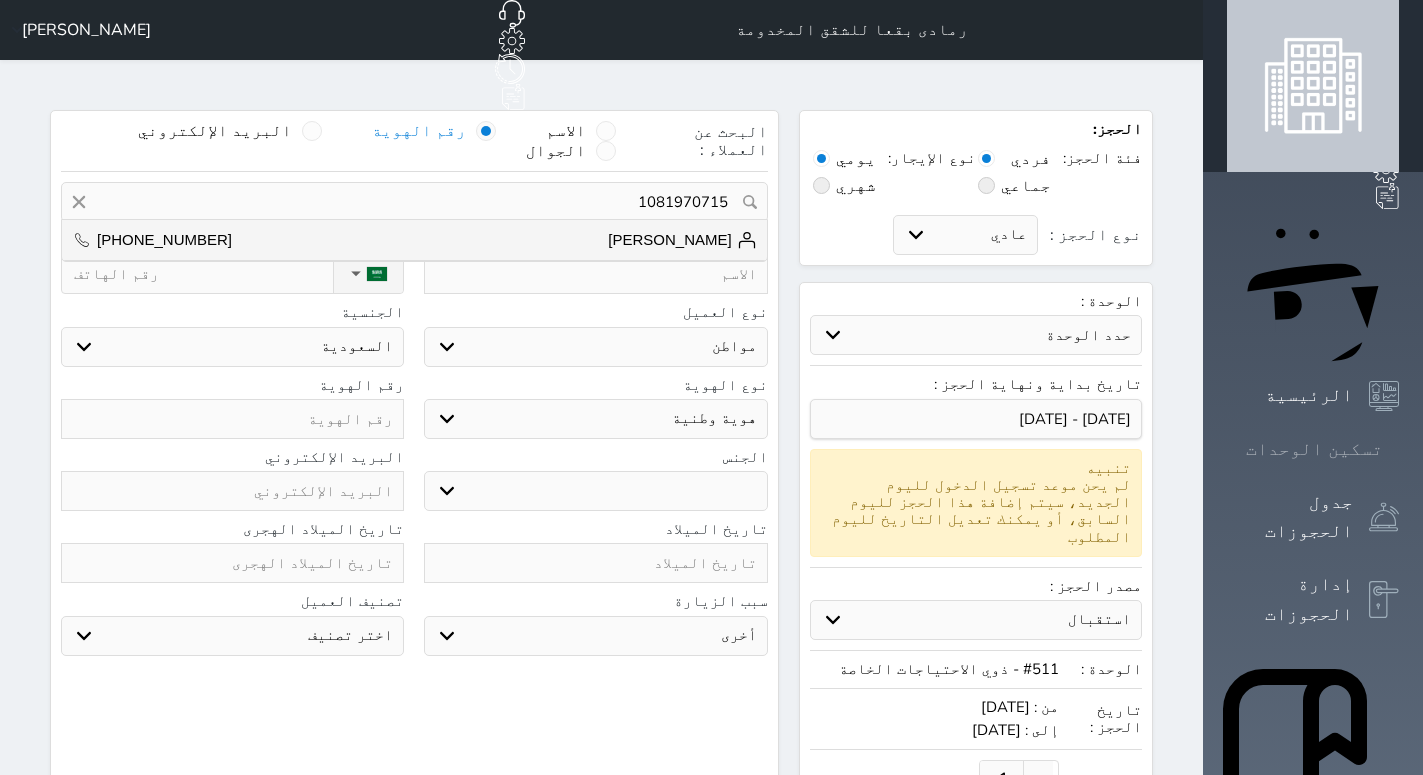 click on "تسكين الوحدات" at bounding box center (1314, 449) 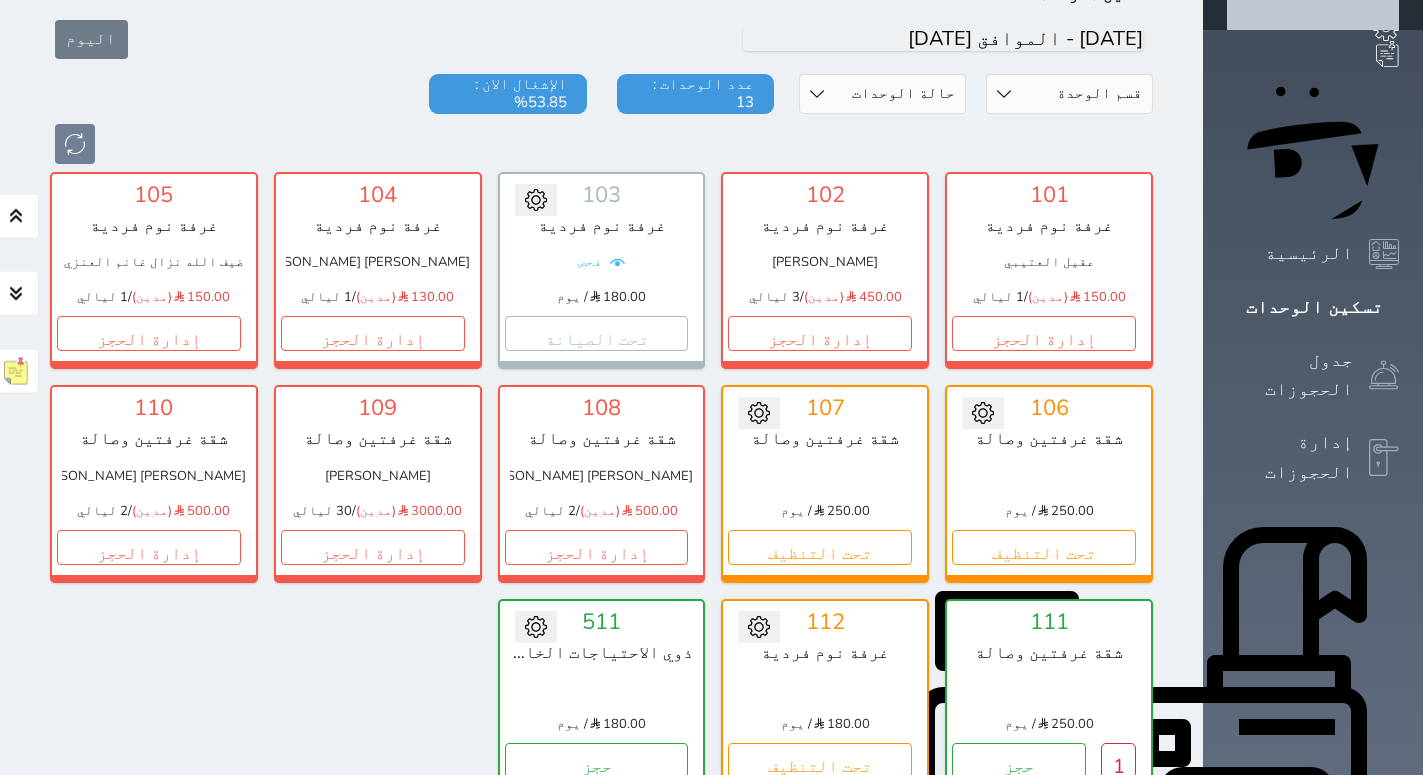 scroll, scrollTop: 180, scrollLeft: 0, axis: vertical 